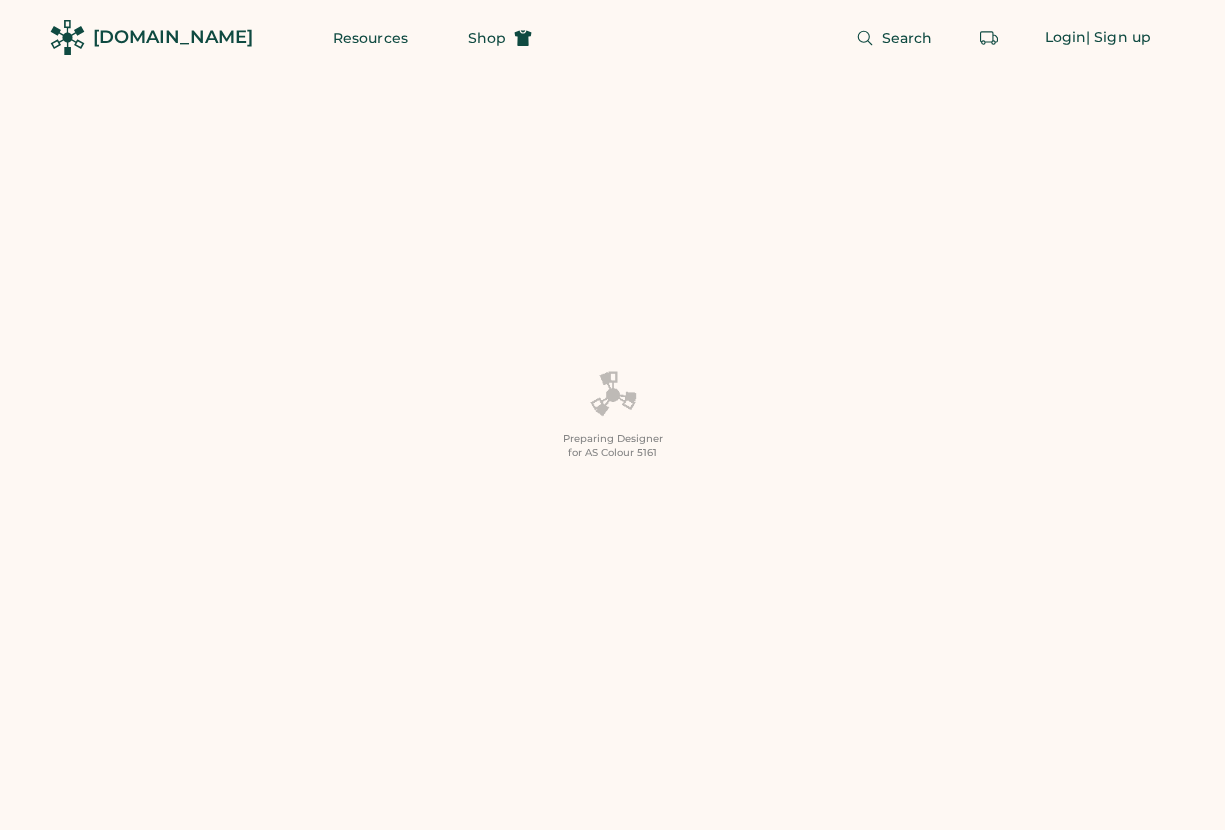 scroll, scrollTop: 0, scrollLeft: 0, axis: both 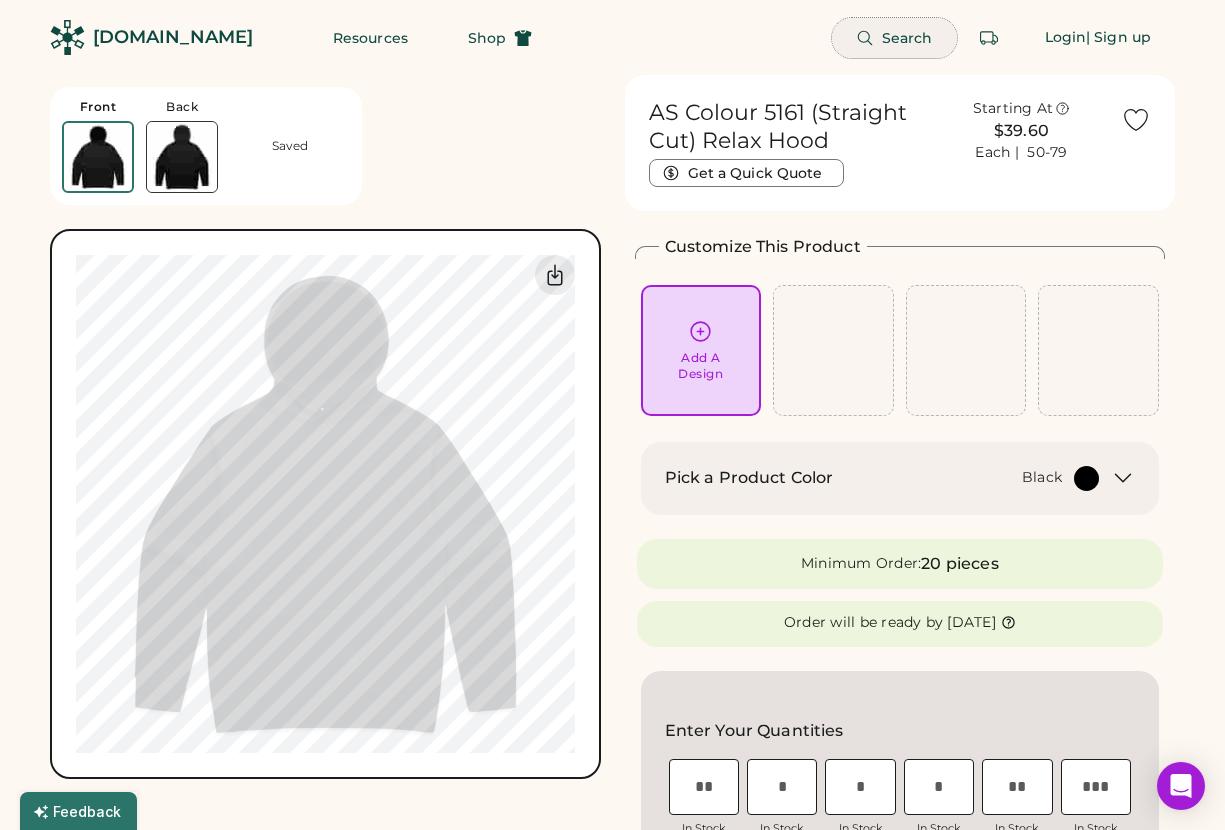 click on "Search" at bounding box center (907, 38) 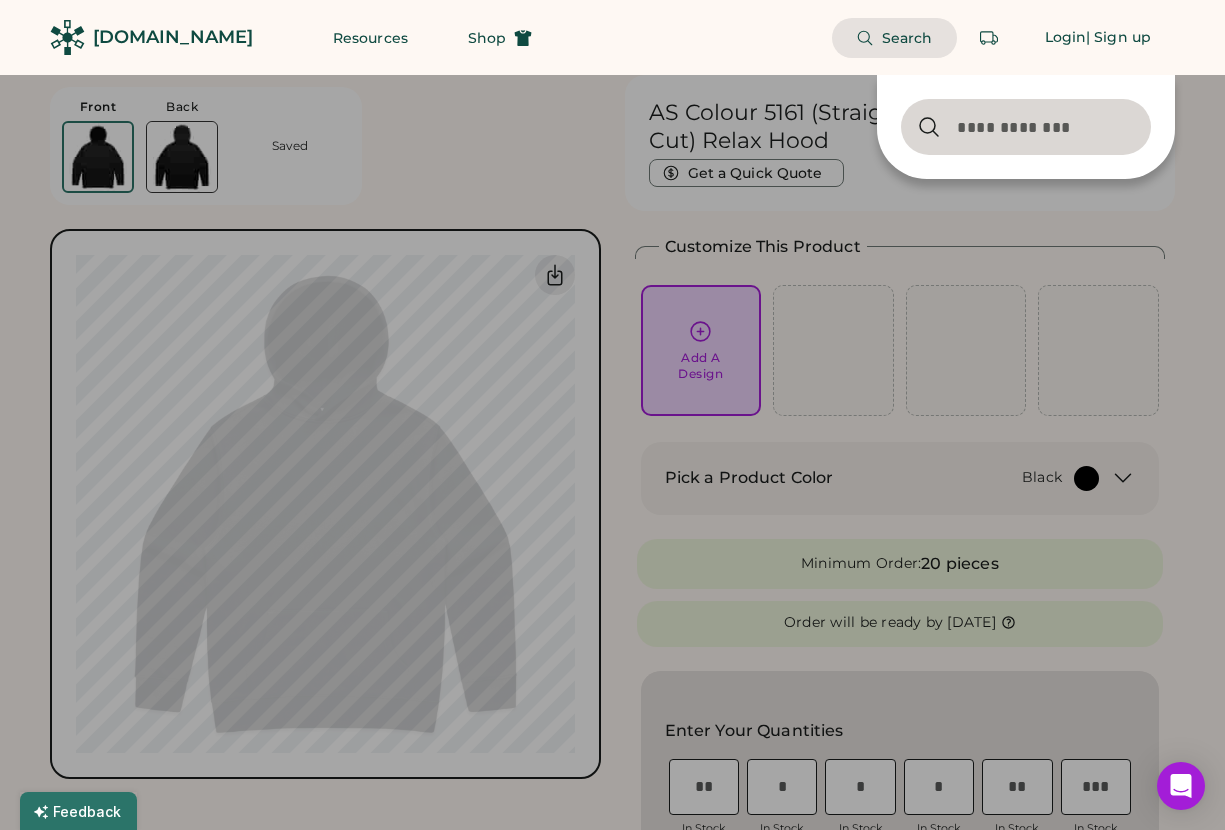 click at bounding box center (1026, 127) 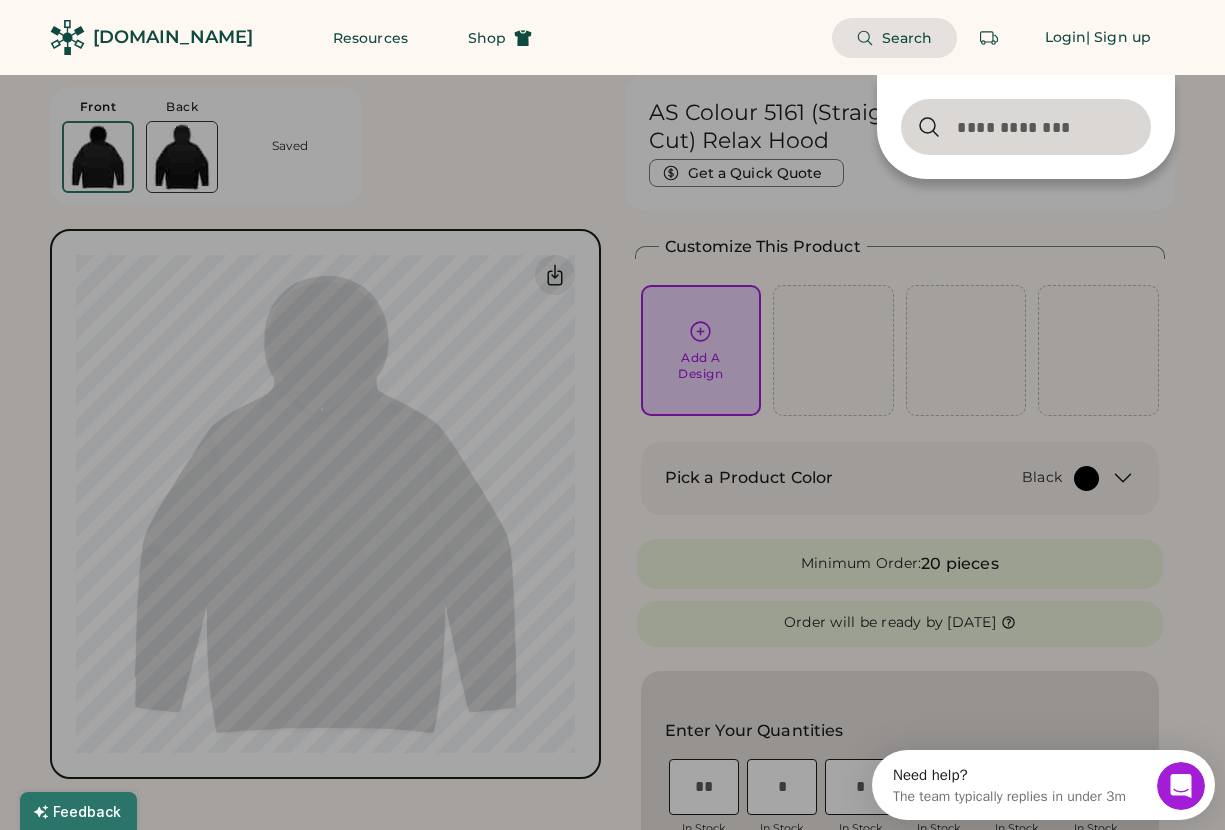scroll, scrollTop: 0, scrollLeft: 0, axis: both 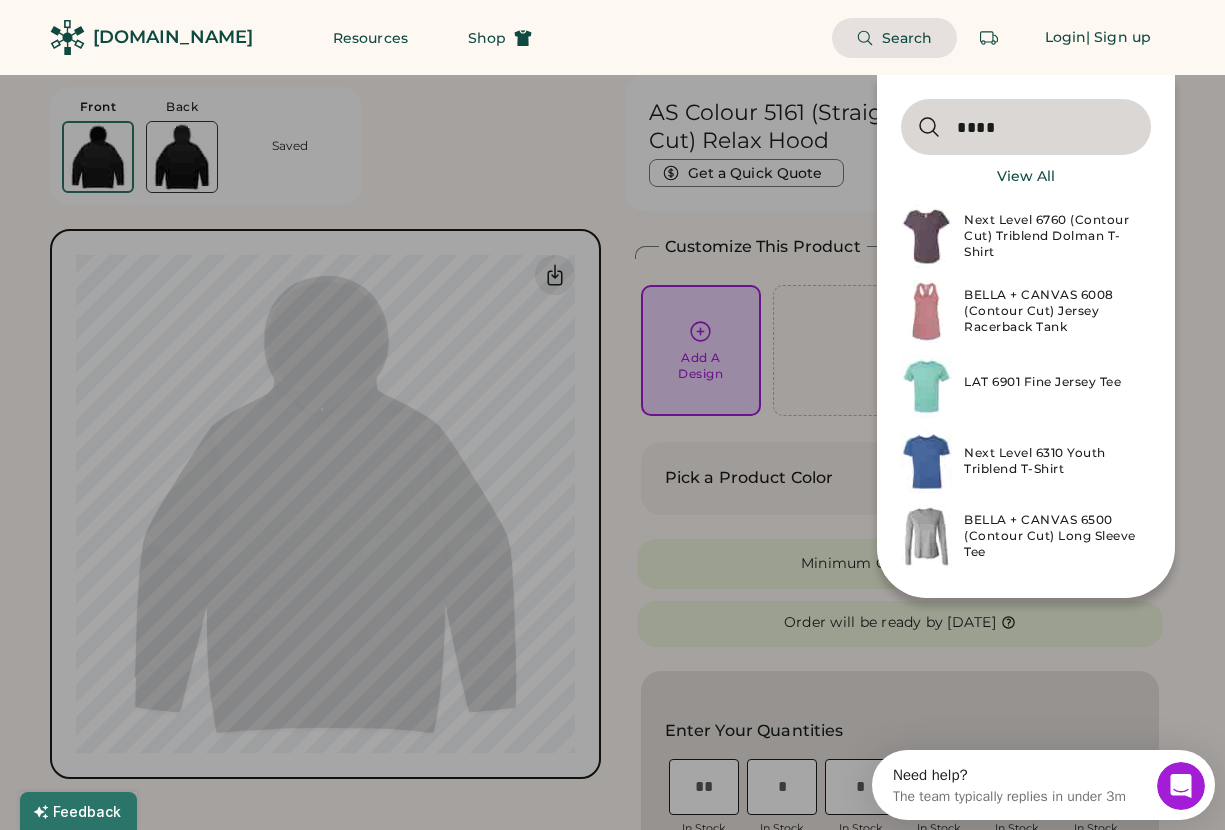 type on "****" 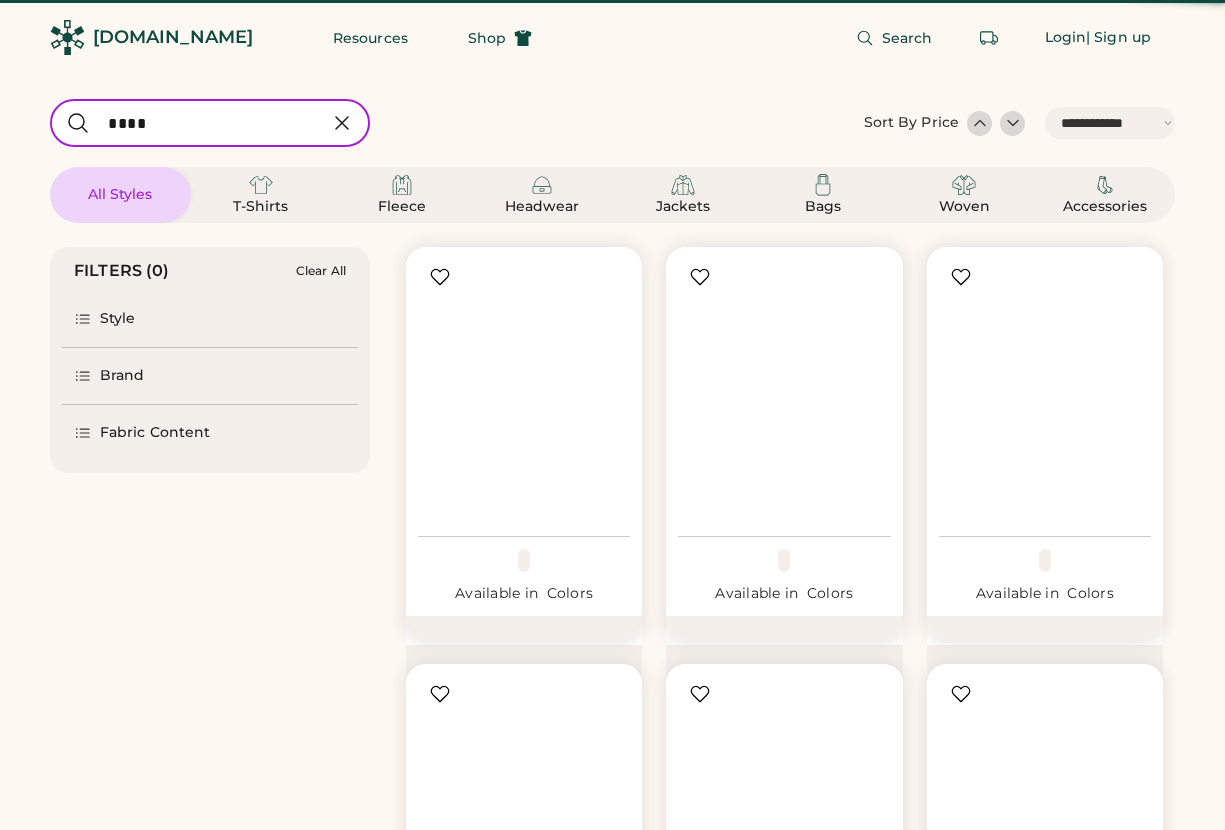 select on "*****" 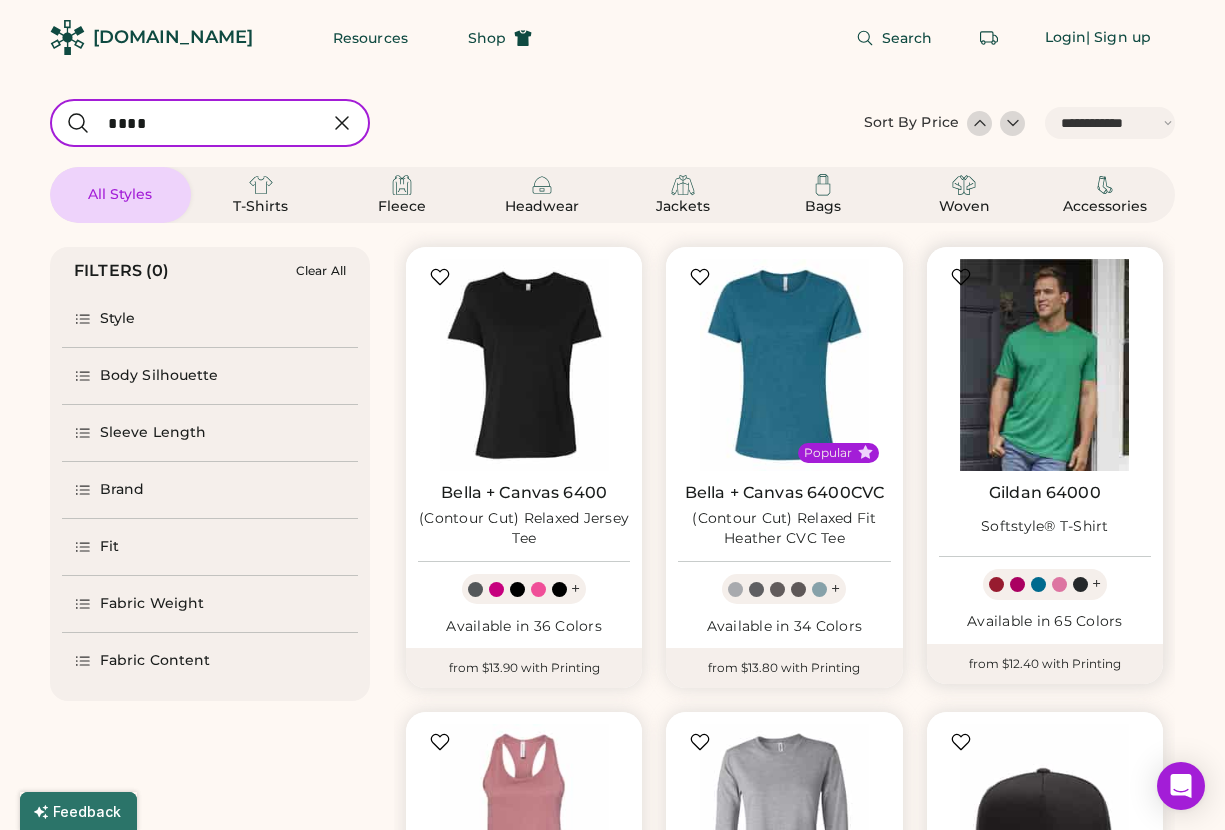 click at bounding box center (1045, 365) 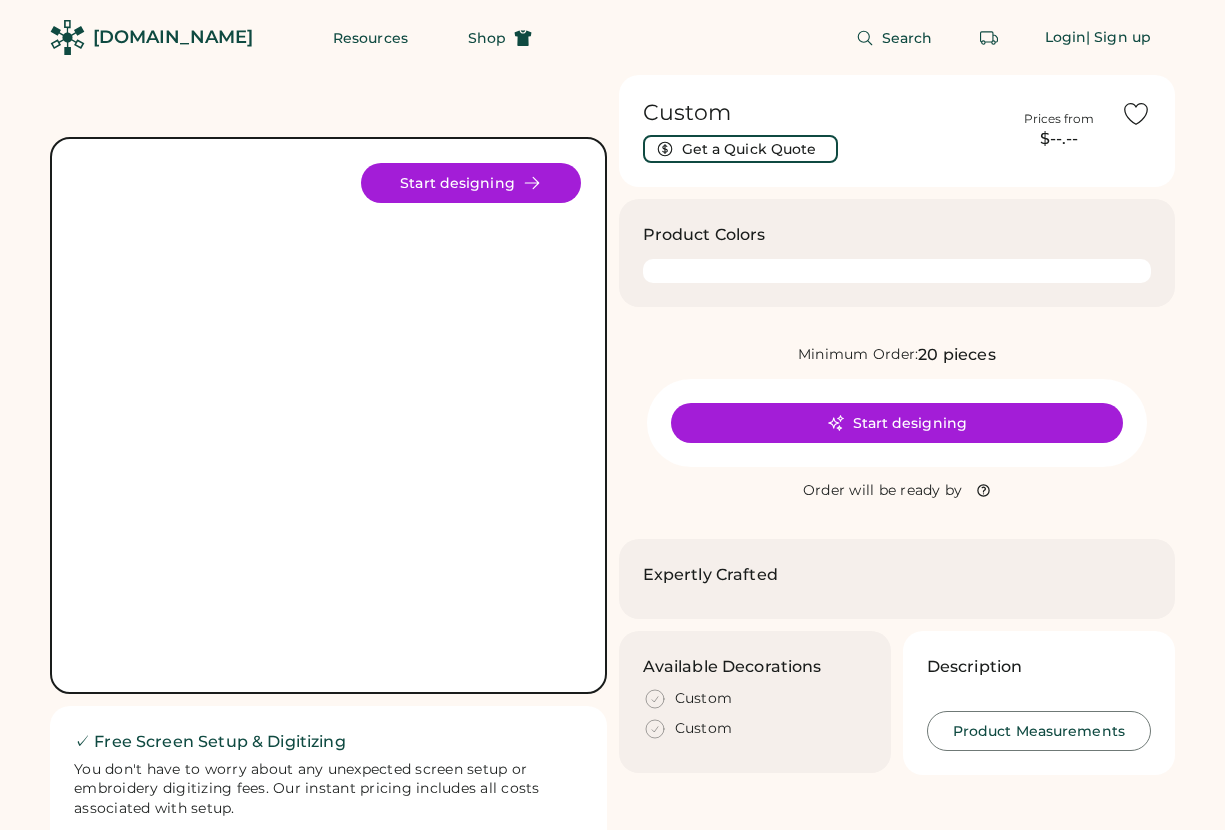 scroll, scrollTop: 0, scrollLeft: 0, axis: both 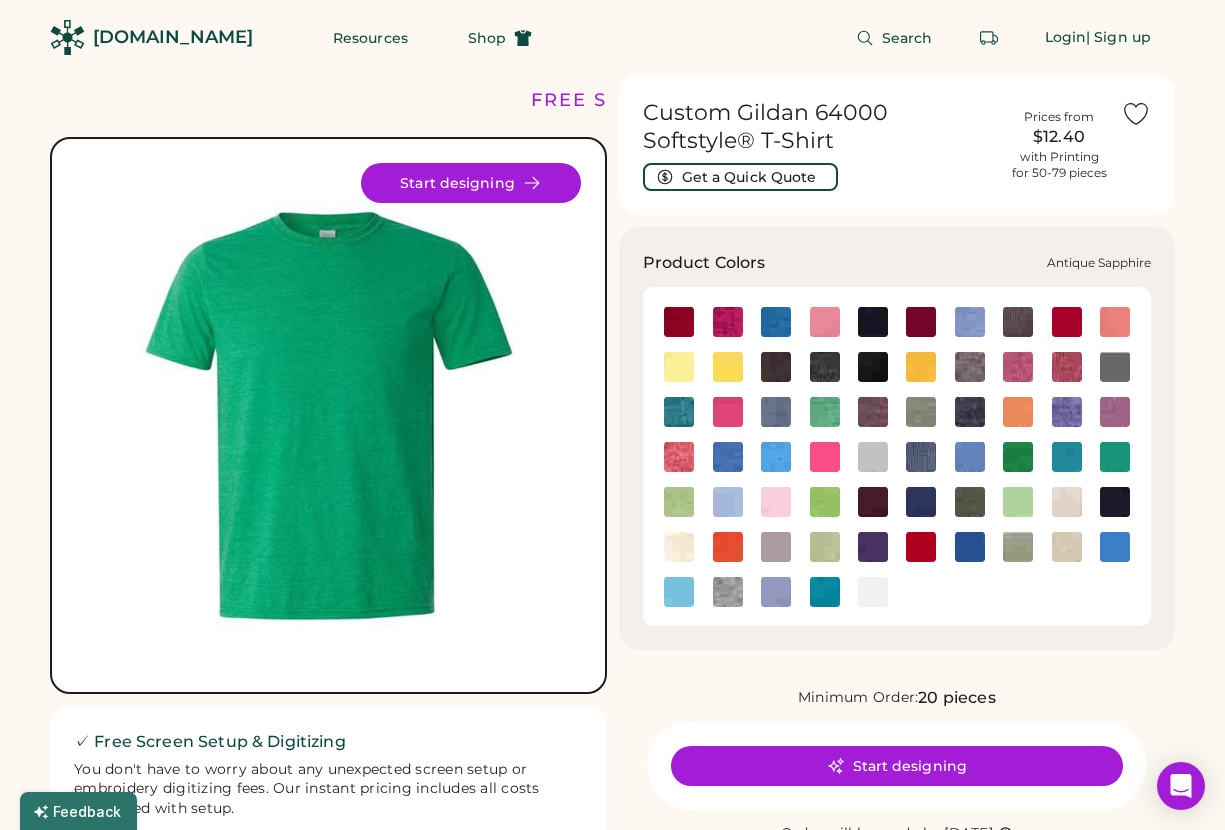 click 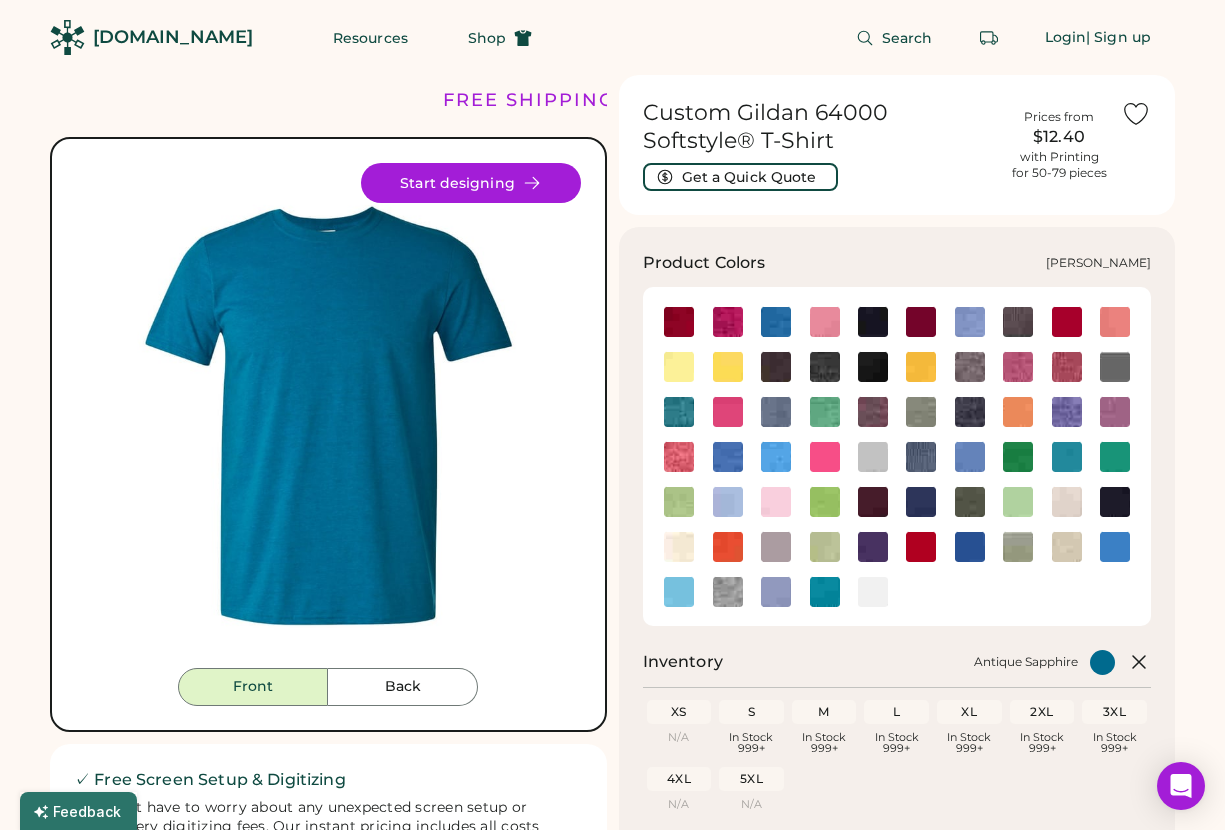 click 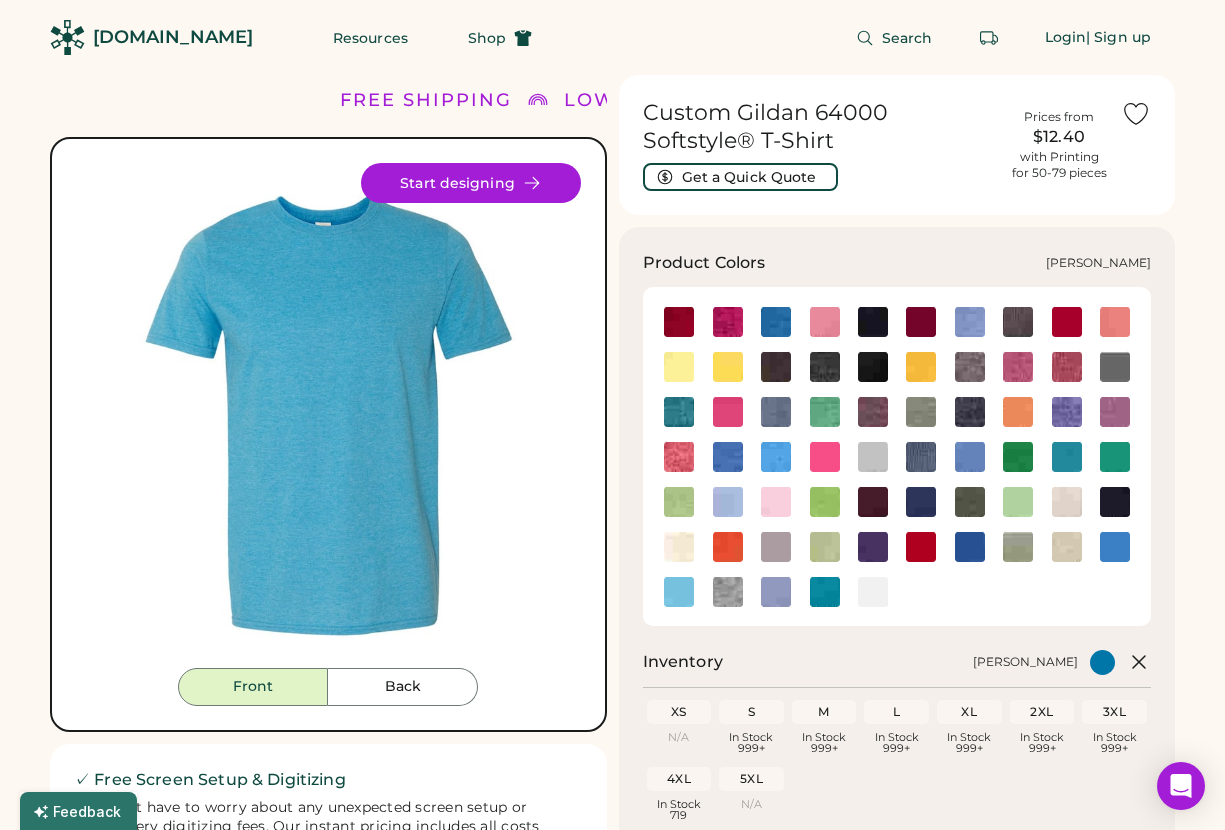 click 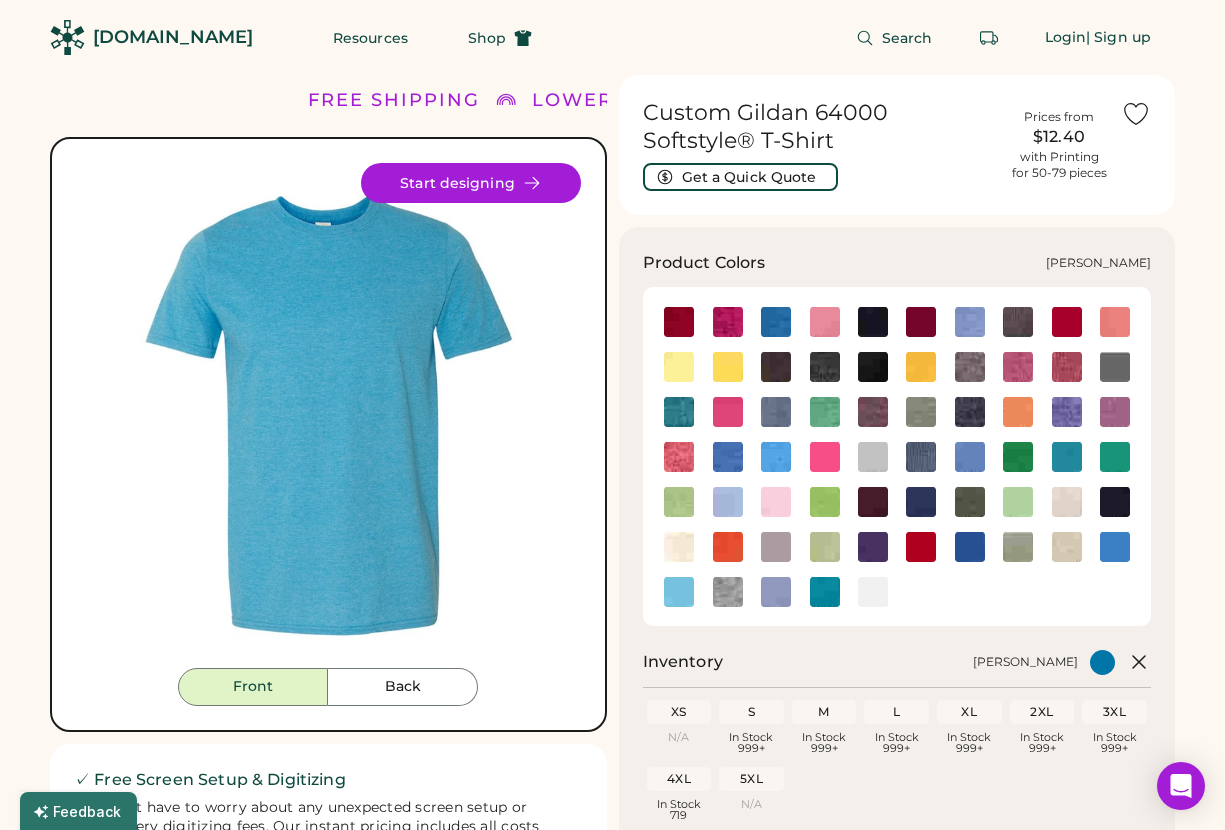 click 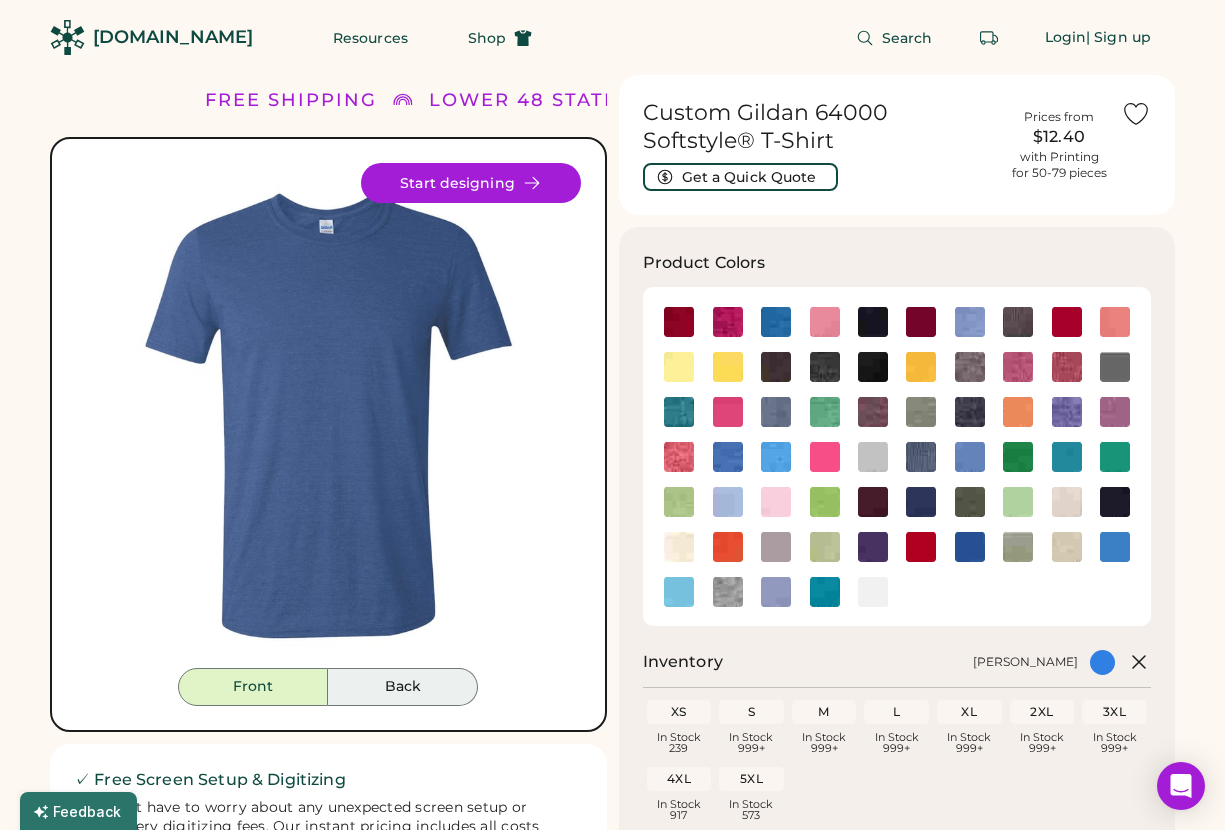 click on "Back" at bounding box center (403, 687) 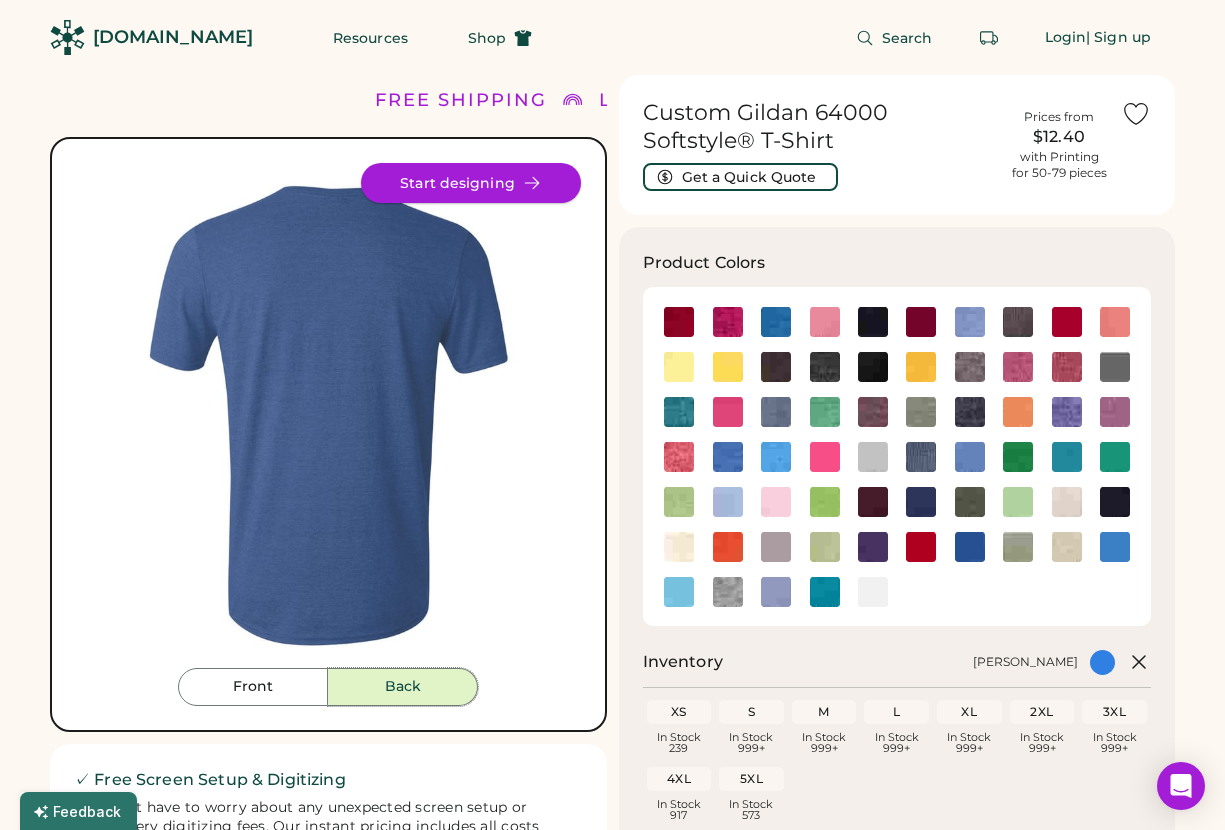 click on "Start designing" at bounding box center (471, 183) 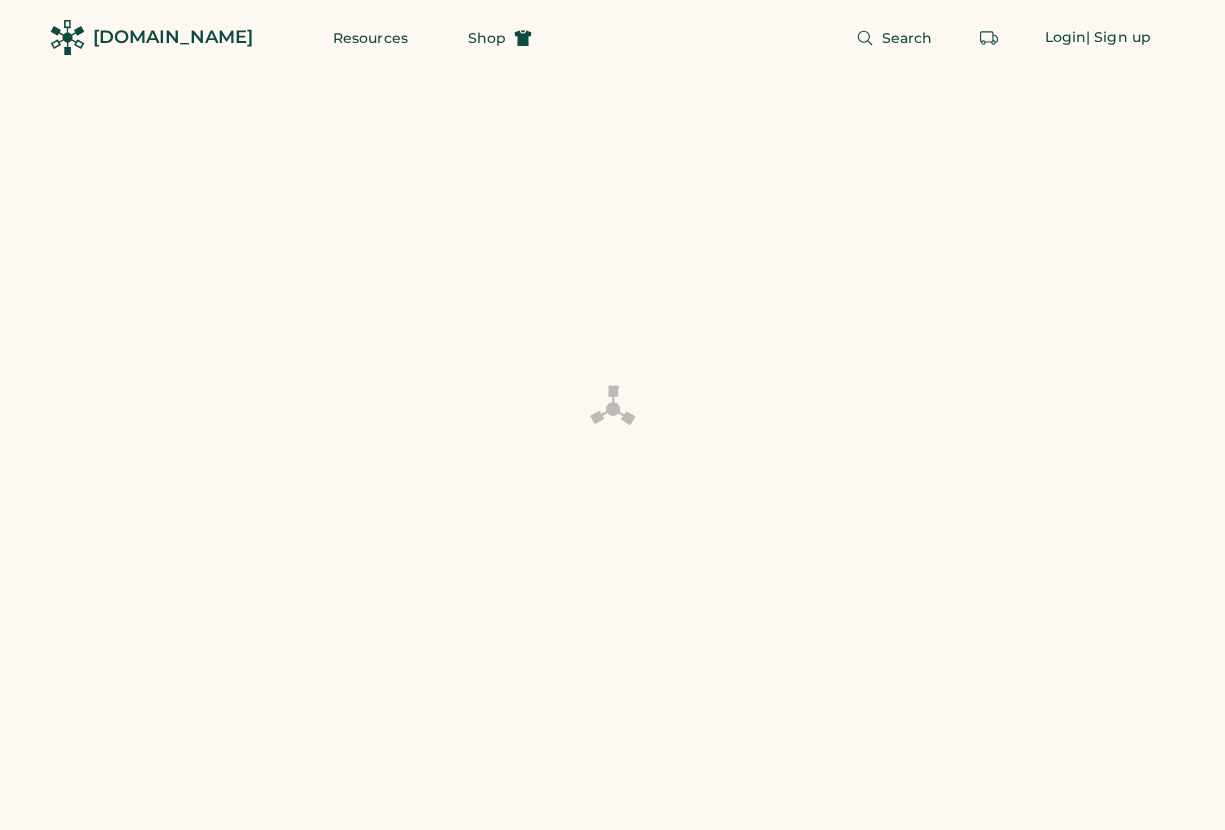 scroll, scrollTop: 0, scrollLeft: 0, axis: both 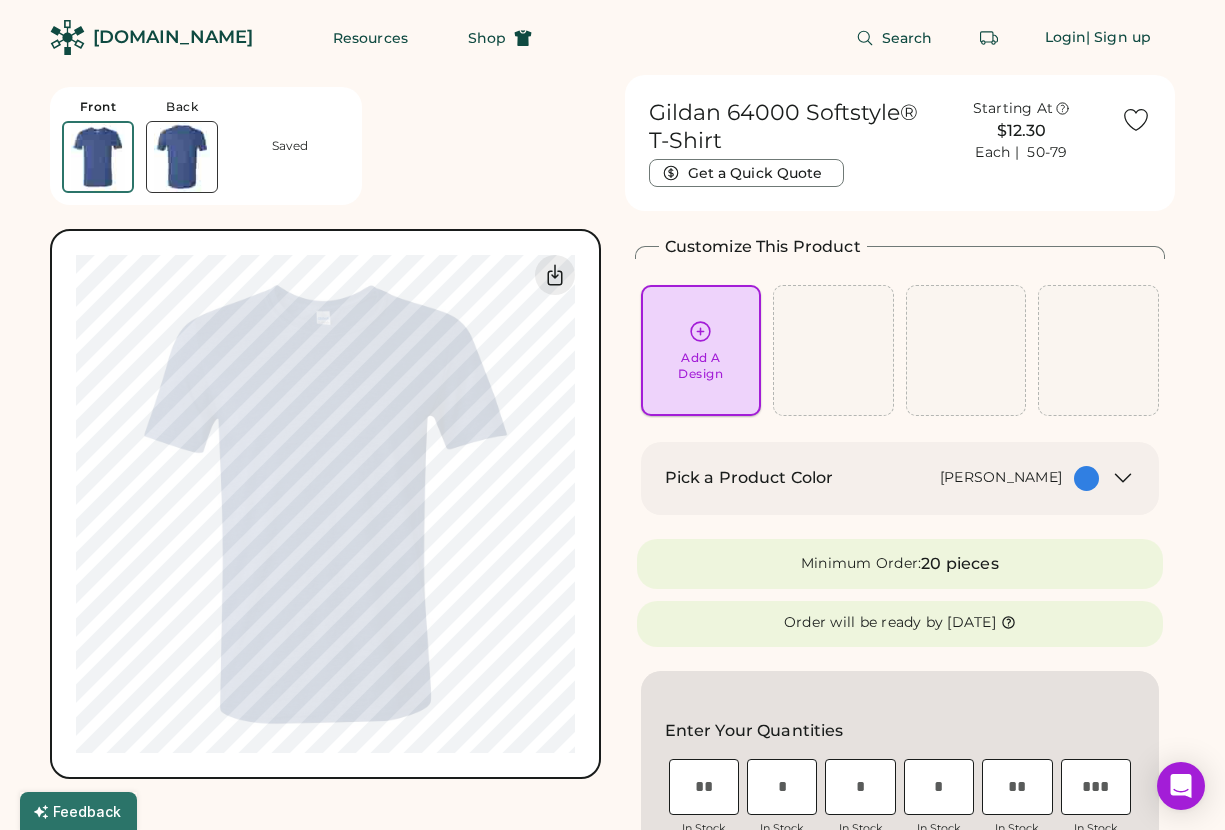 click 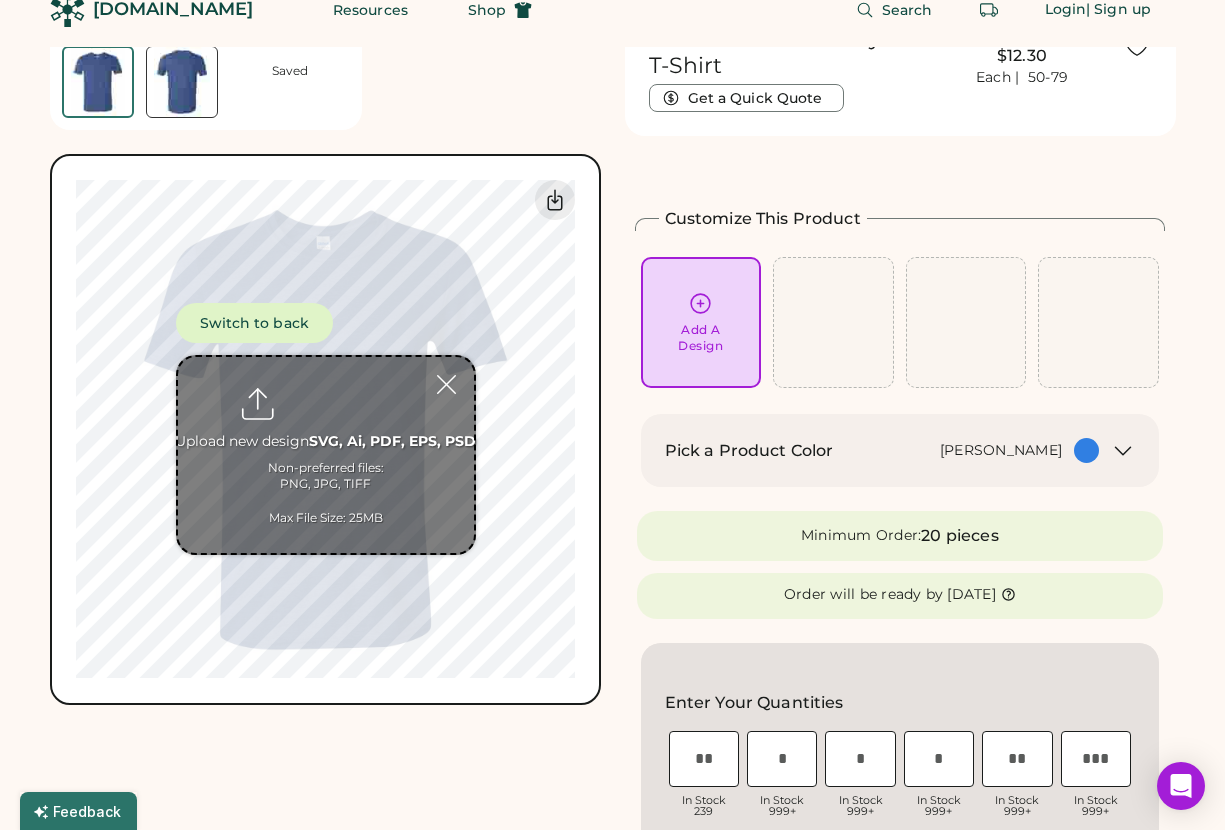 scroll, scrollTop: 75, scrollLeft: 0, axis: vertical 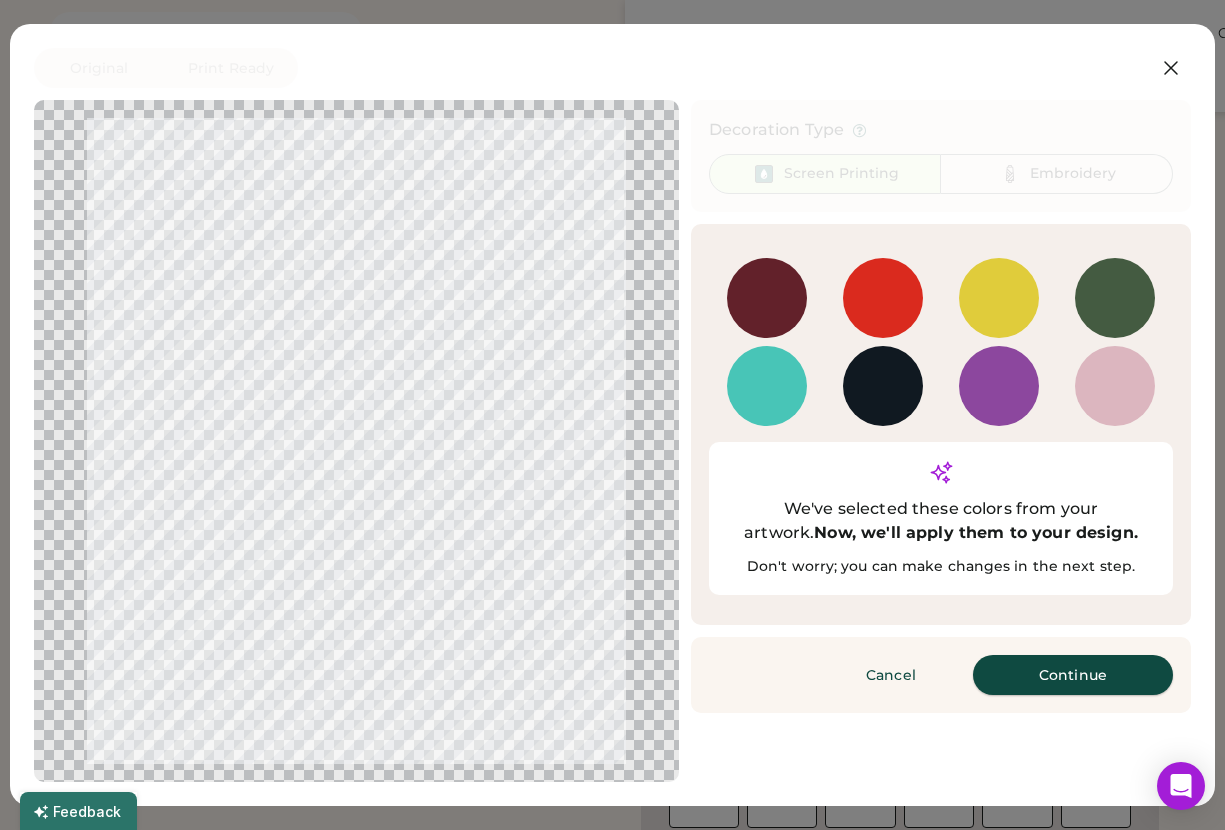 click on "Continue" at bounding box center [1073, 675] 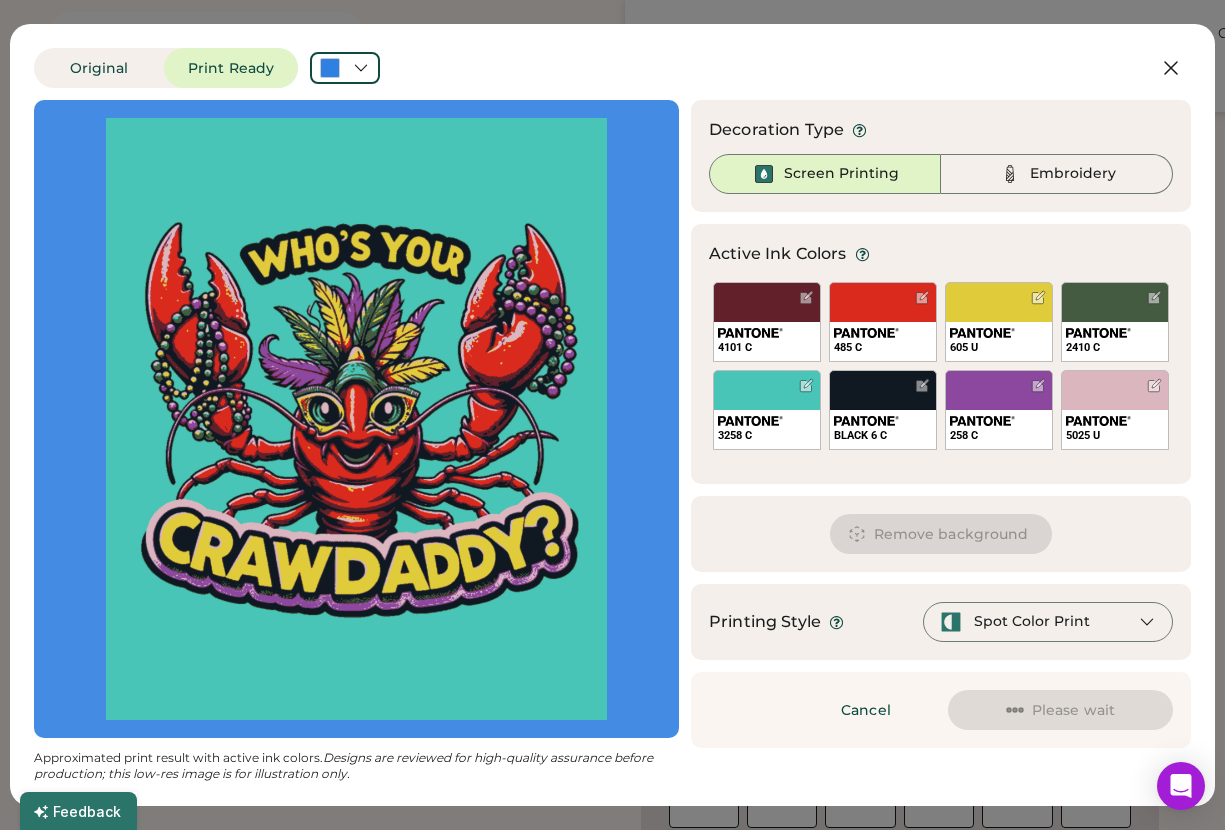 click at bounding box center (356, 419) 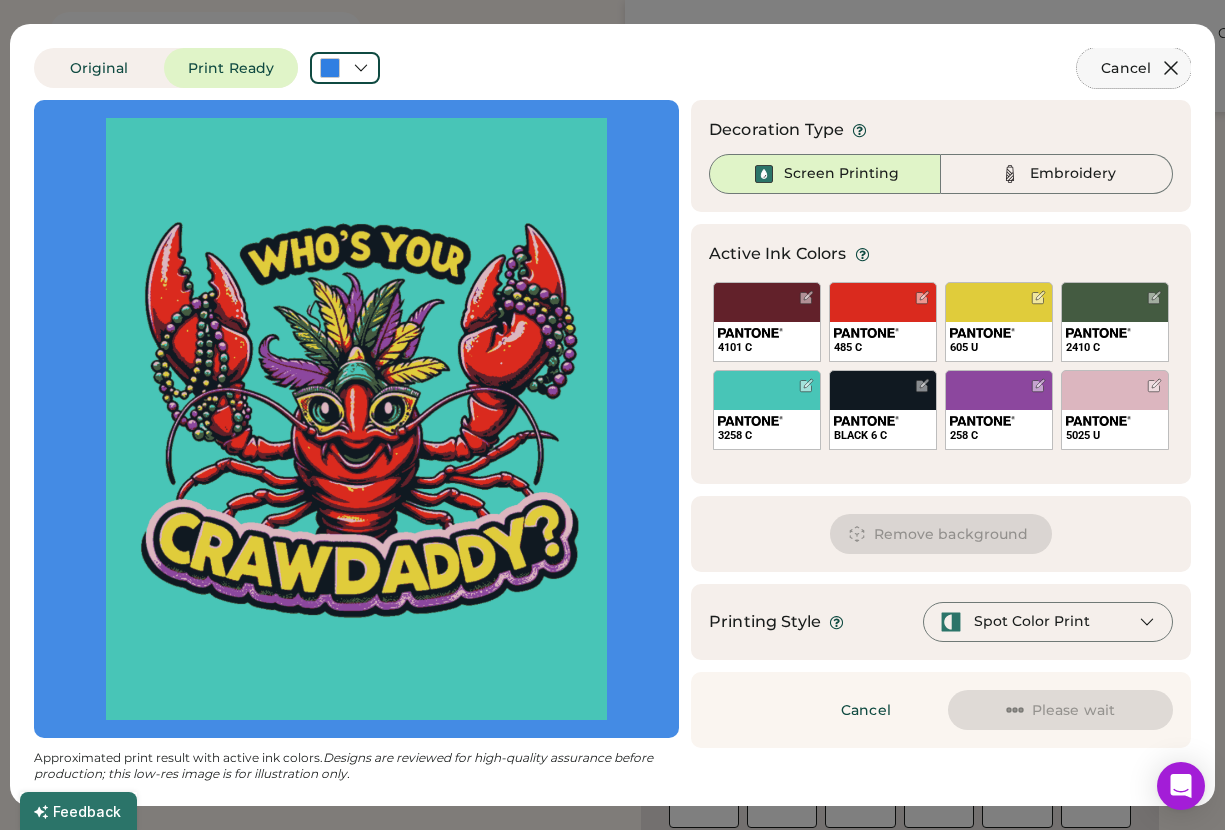 click 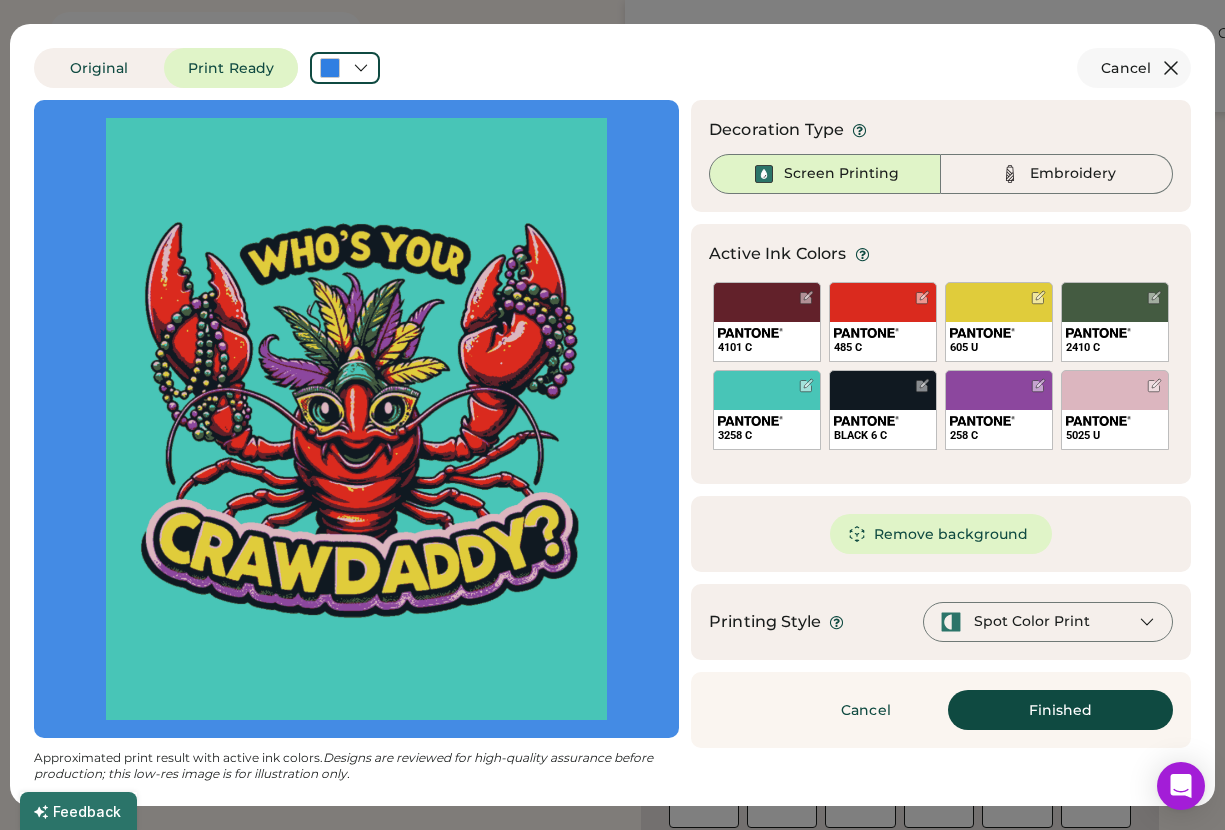 click 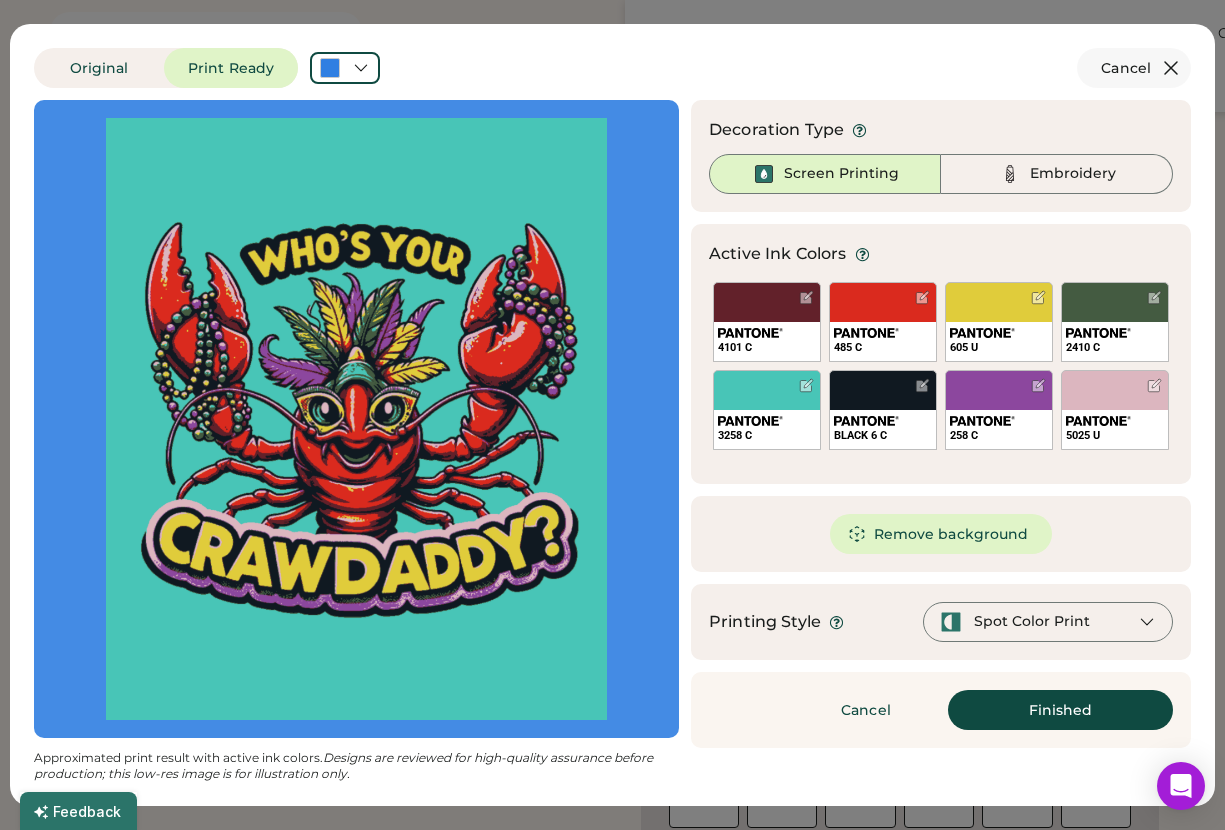 click on "Cancel" at bounding box center (1134, 68) 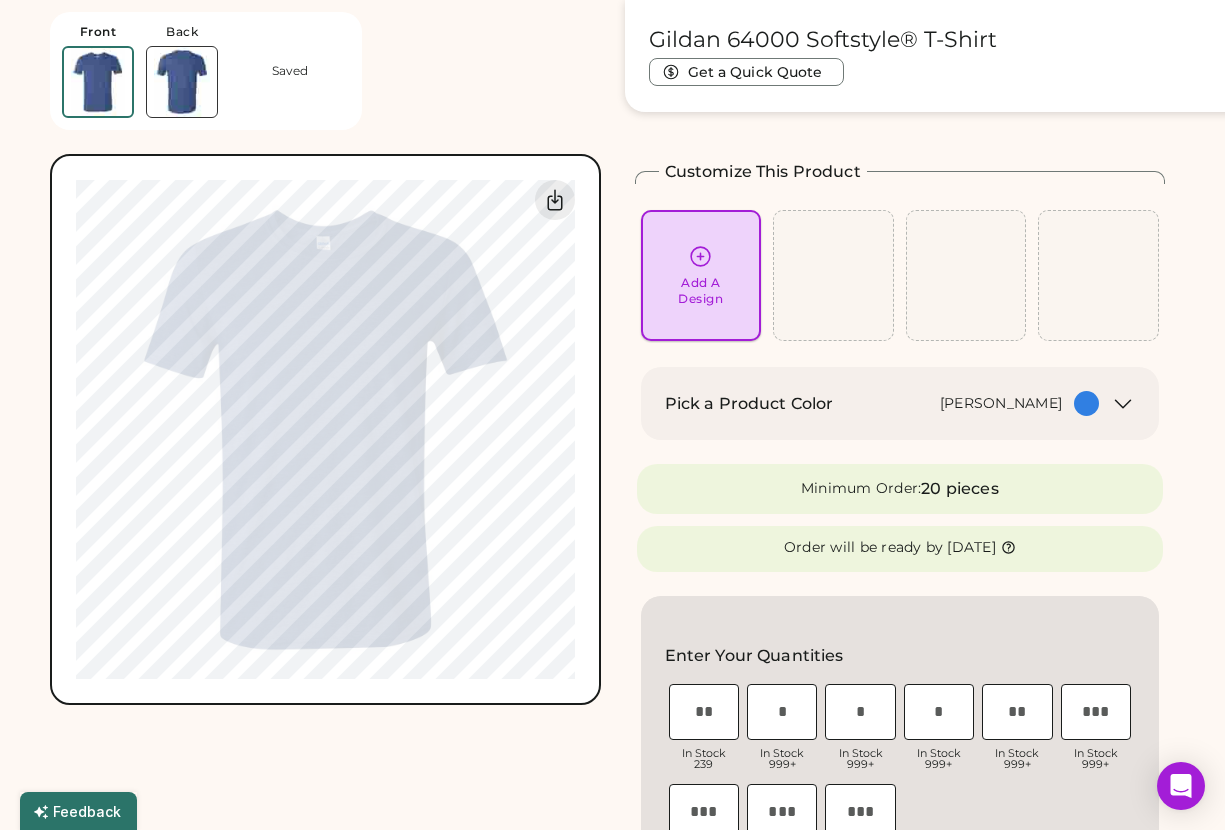 drag, startPoint x: 703, startPoint y: 251, endPoint x: 1193, endPoint y: 268, distance: 490.2948 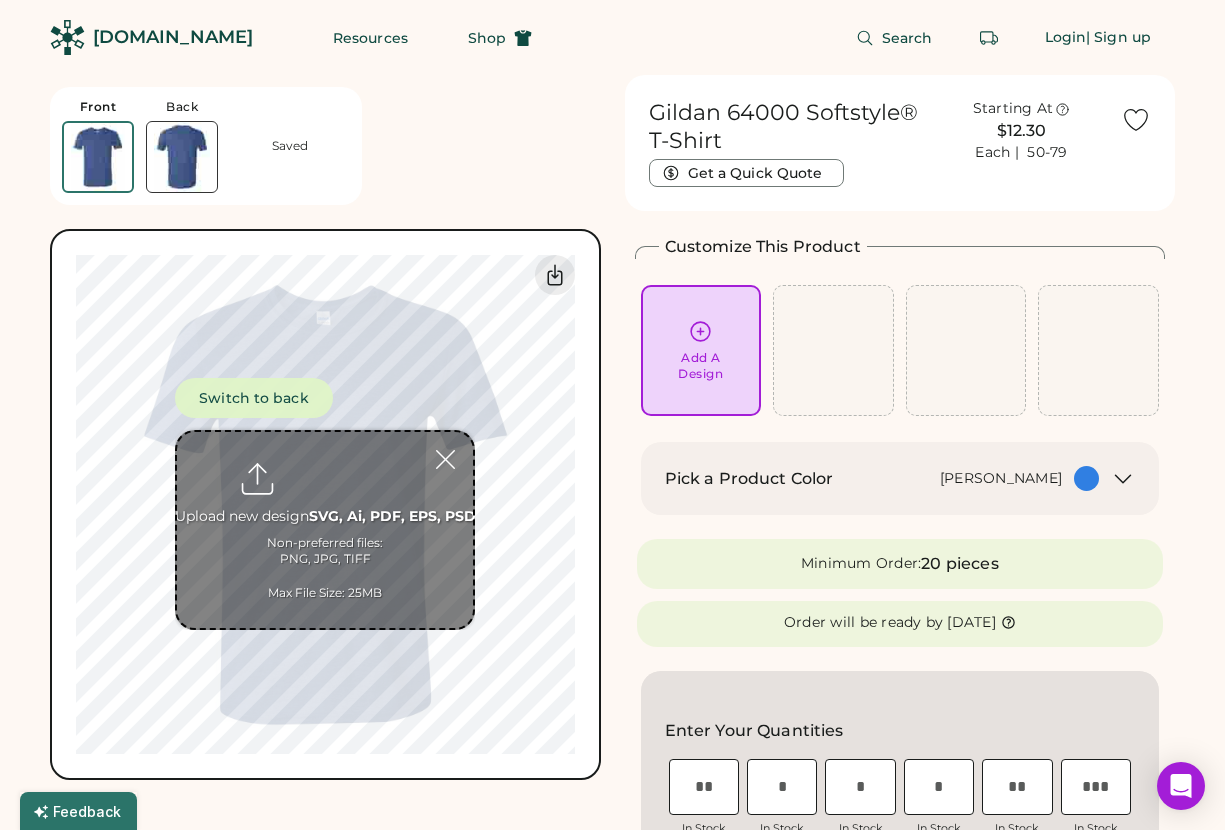 scroll, scrollTop: 74, scrollLeft: 0, axis: vertical 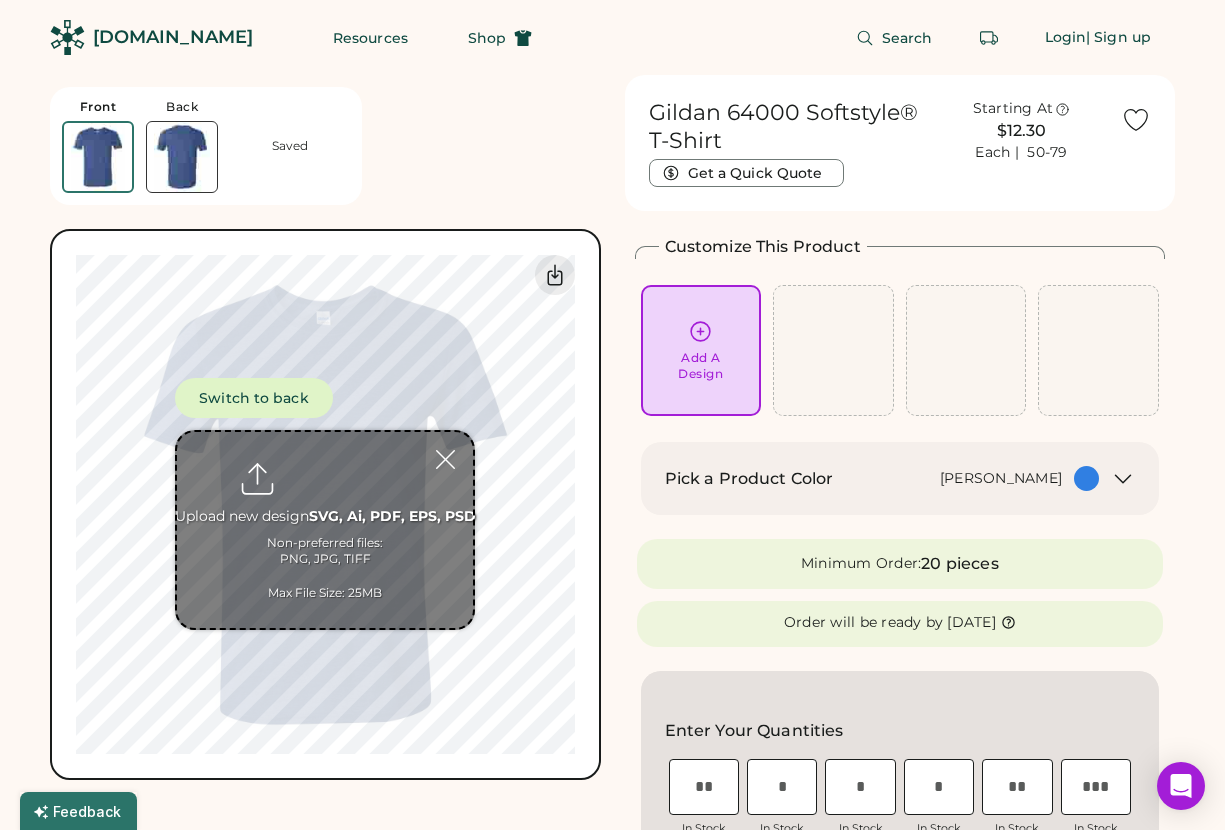 type on "**********" 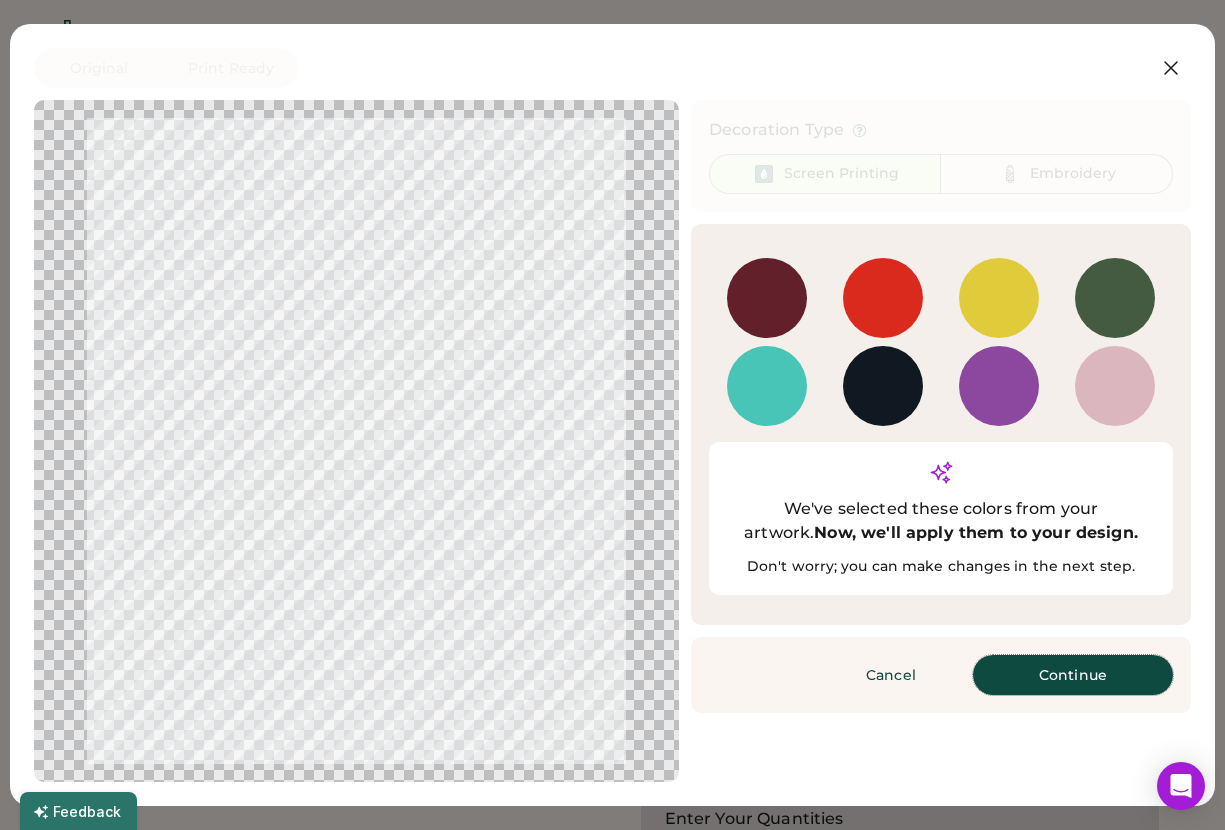 click on "Continue" at bounding box center [1073, 675] 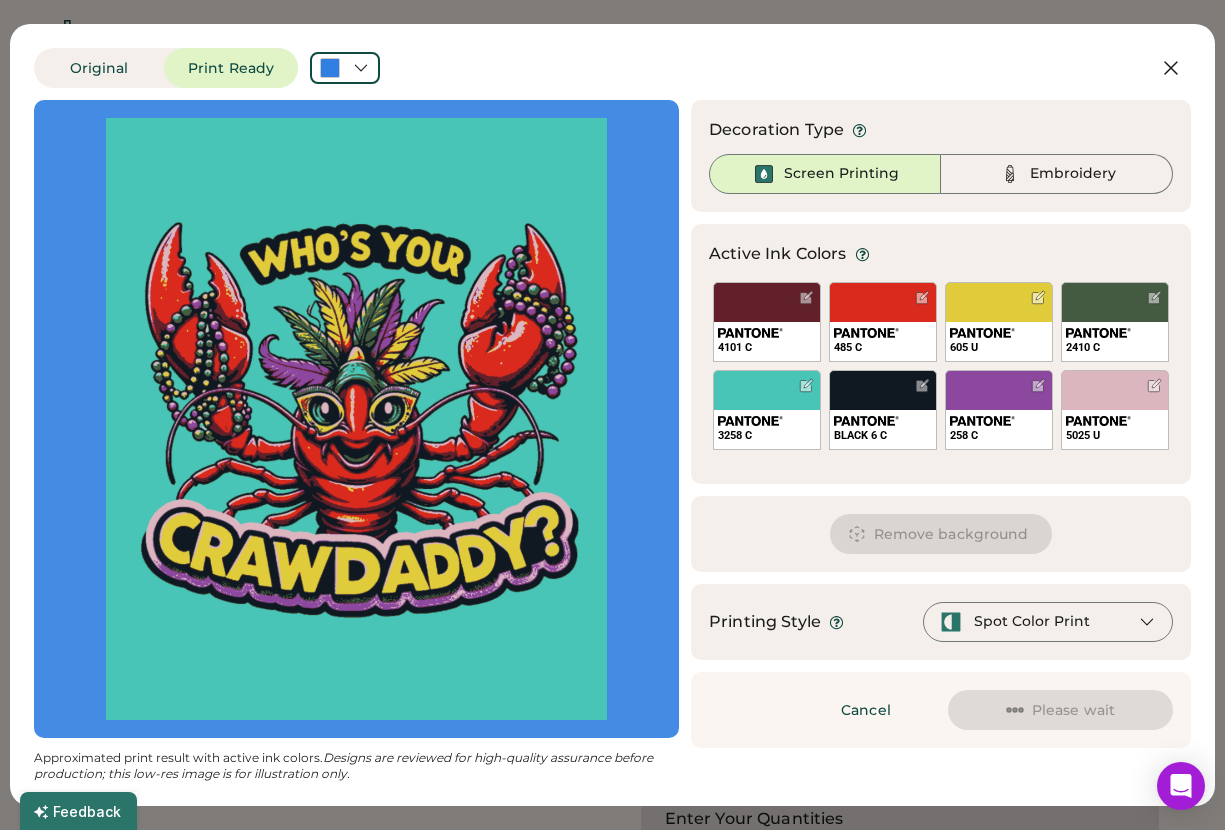 click on "Remove background" at bounding box center (941, 534) 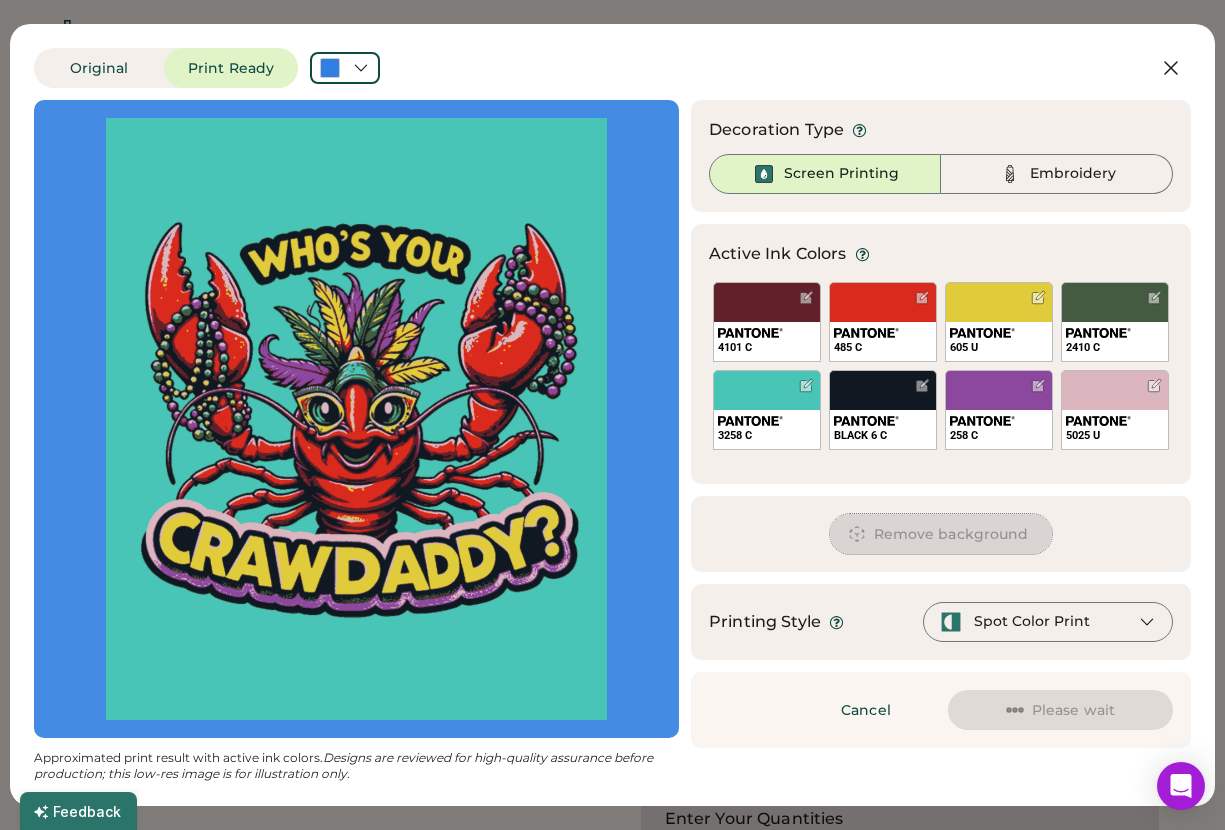 click on "Remove background" at bounding box center (941, 534) 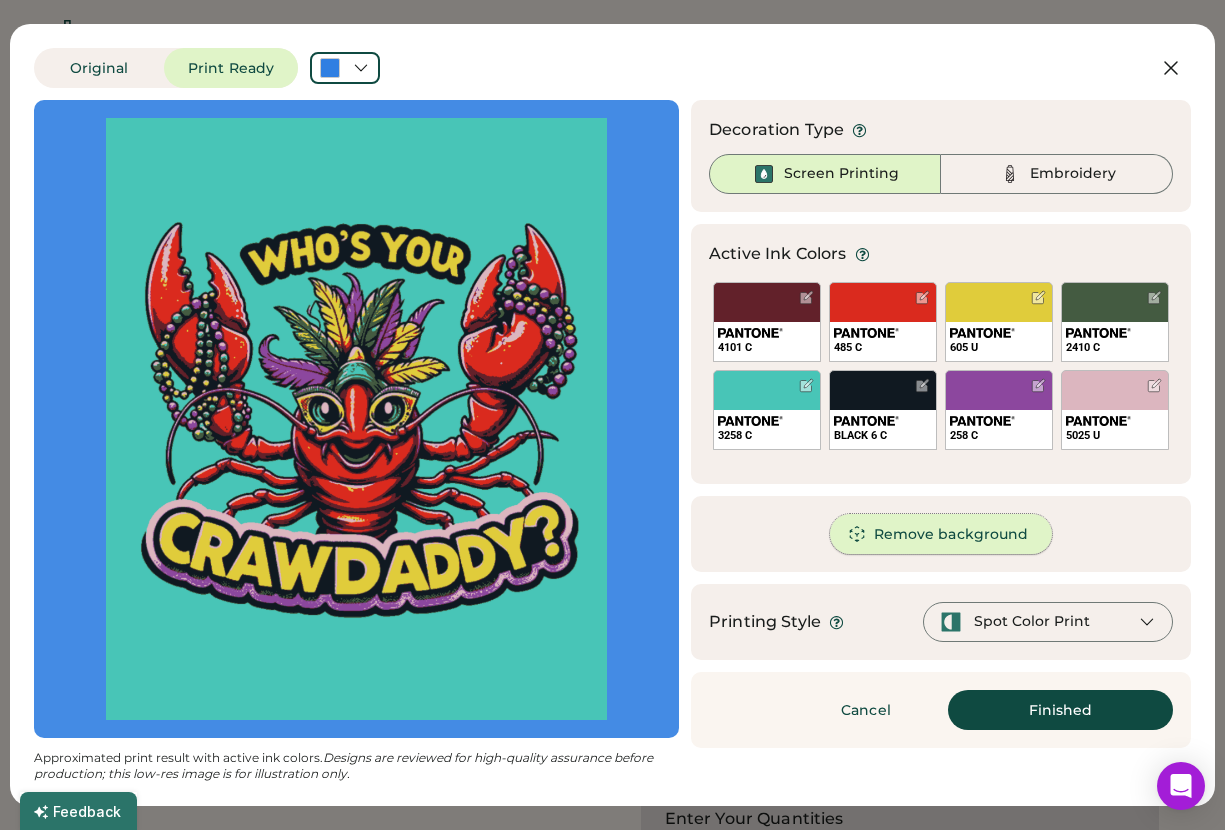 click on "Remove background" at bounding box center (941, 534) 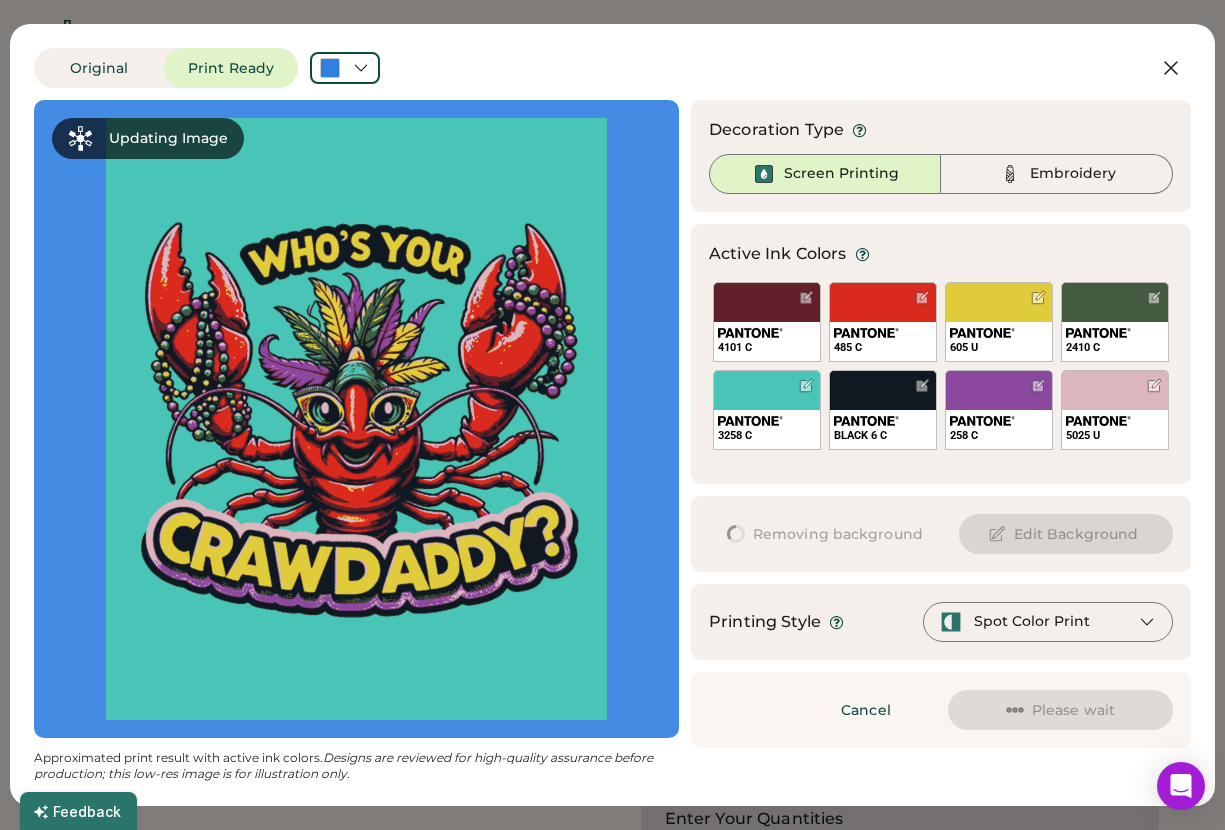 scroll, scrollTop: 0, scrollLeft: 0, axis: both 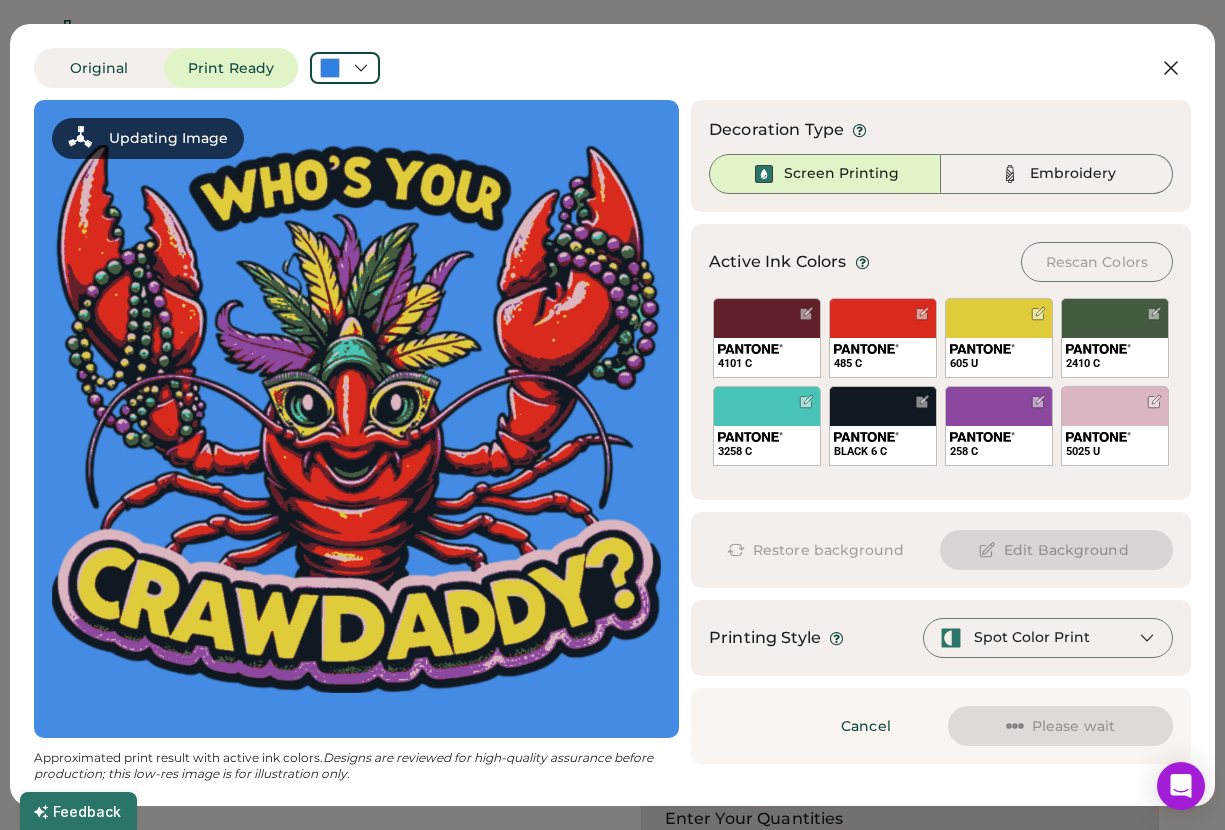 drag, startPoint x: 325, startPoint y: 405, endPoint x: 400, endPoint y: 431, distance: 79.37884 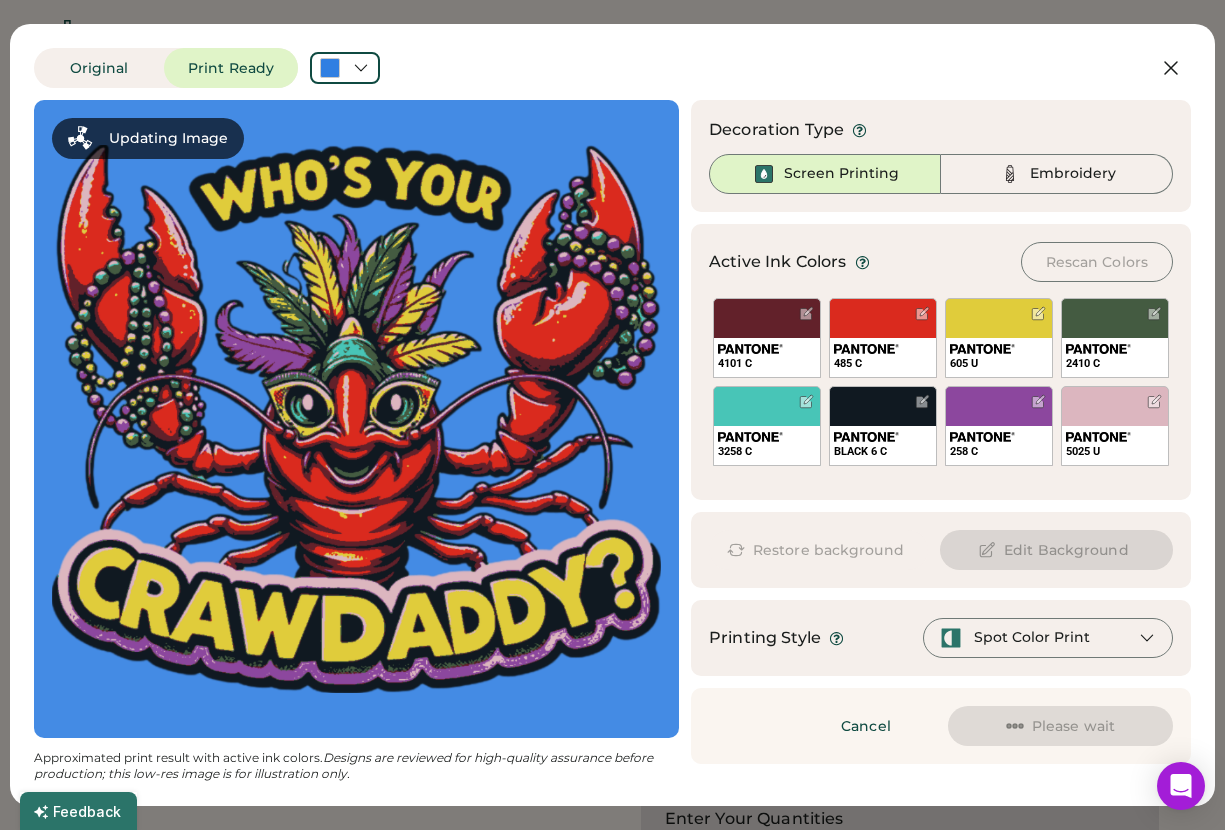 click at bounding box center [356, 419] 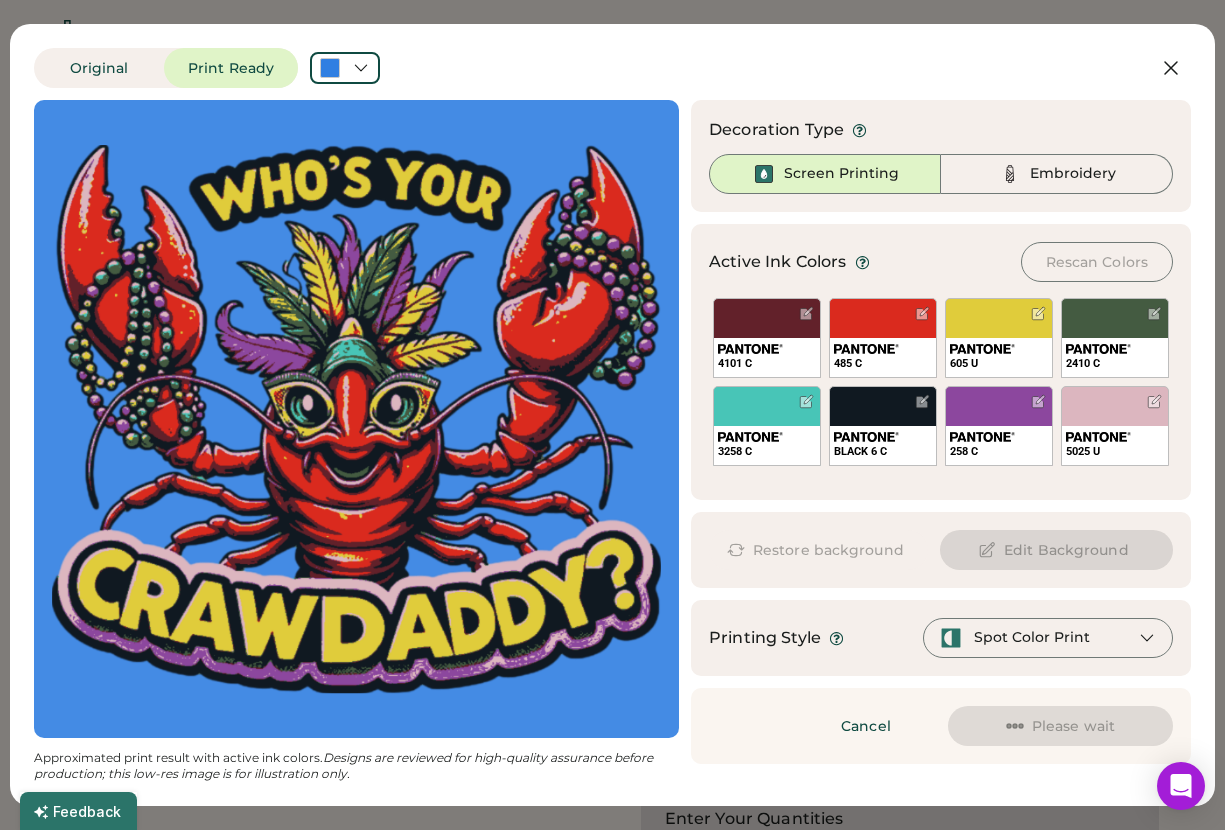 click at bounding box center [356, 419] 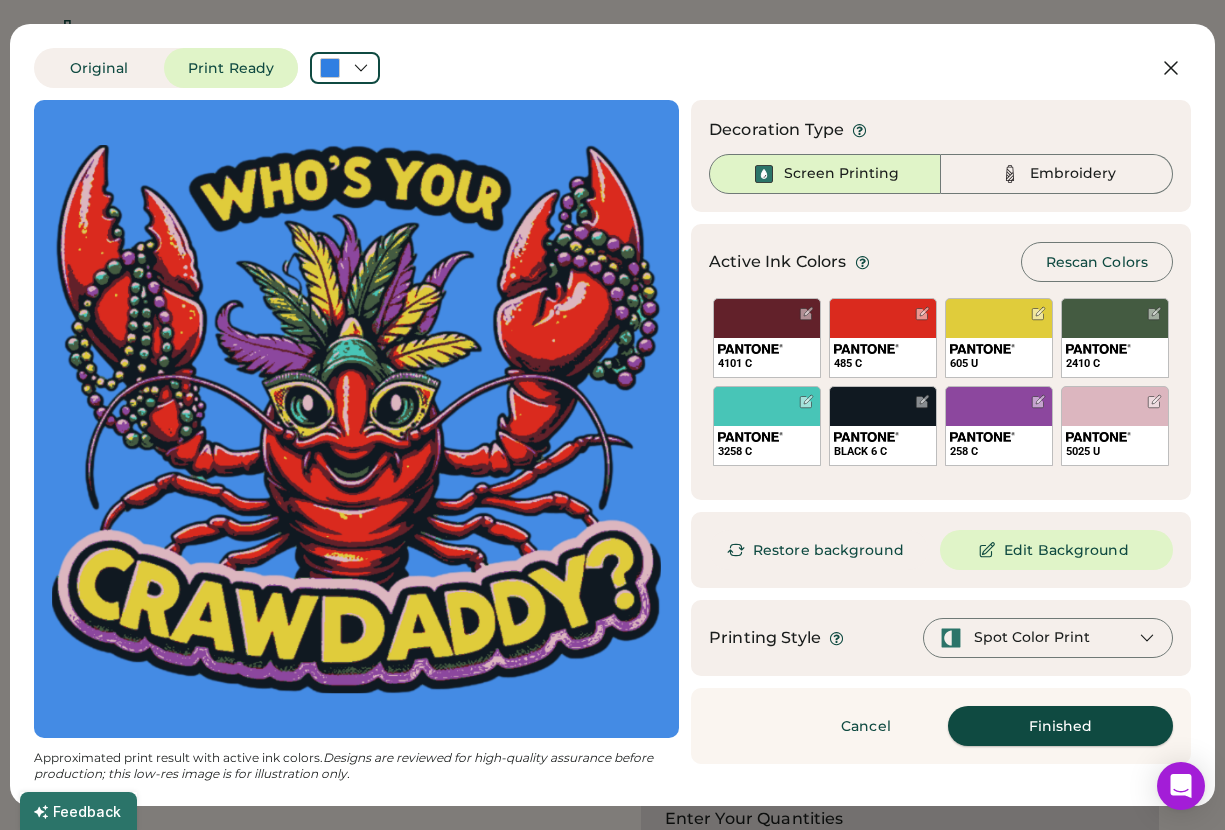 click on "Finished" at bounding box center [1060, 726] 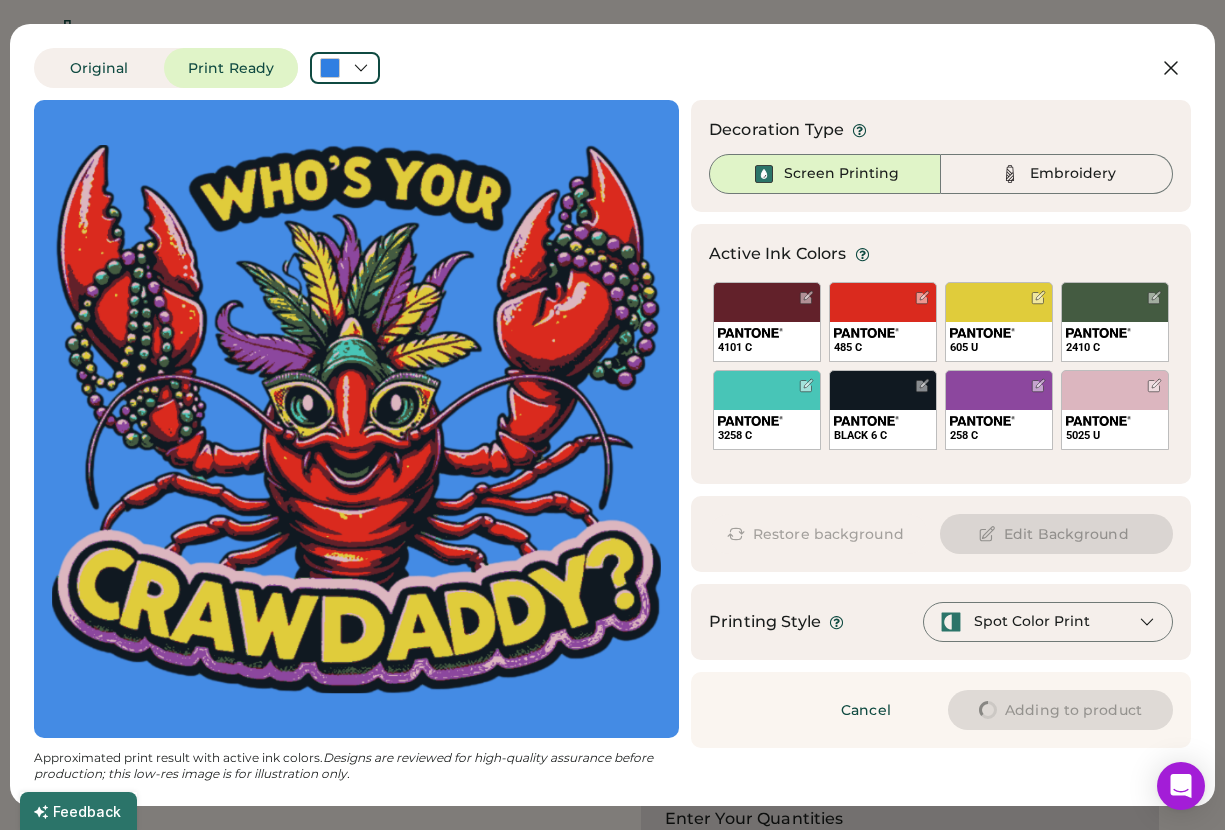 scroll, scrollTop: 0, scrollLeft: 0, axis: both 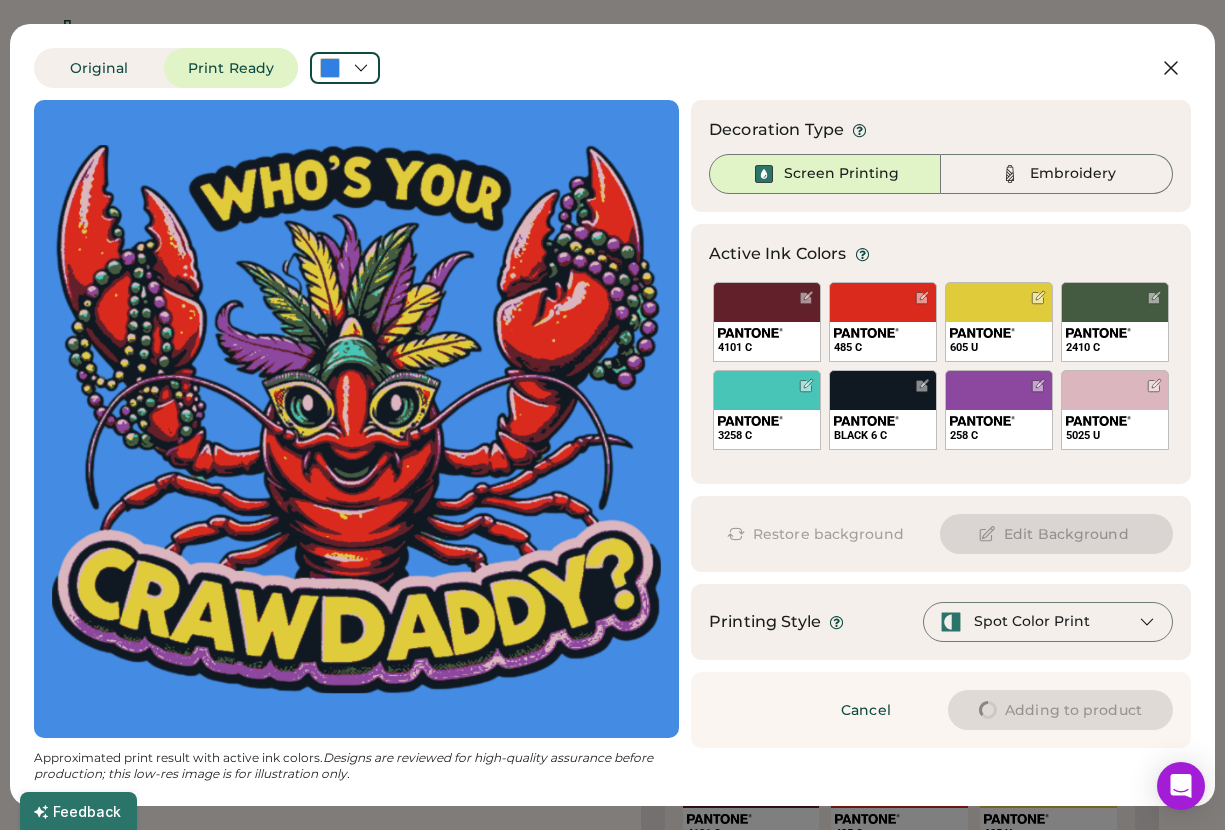 type on "****" 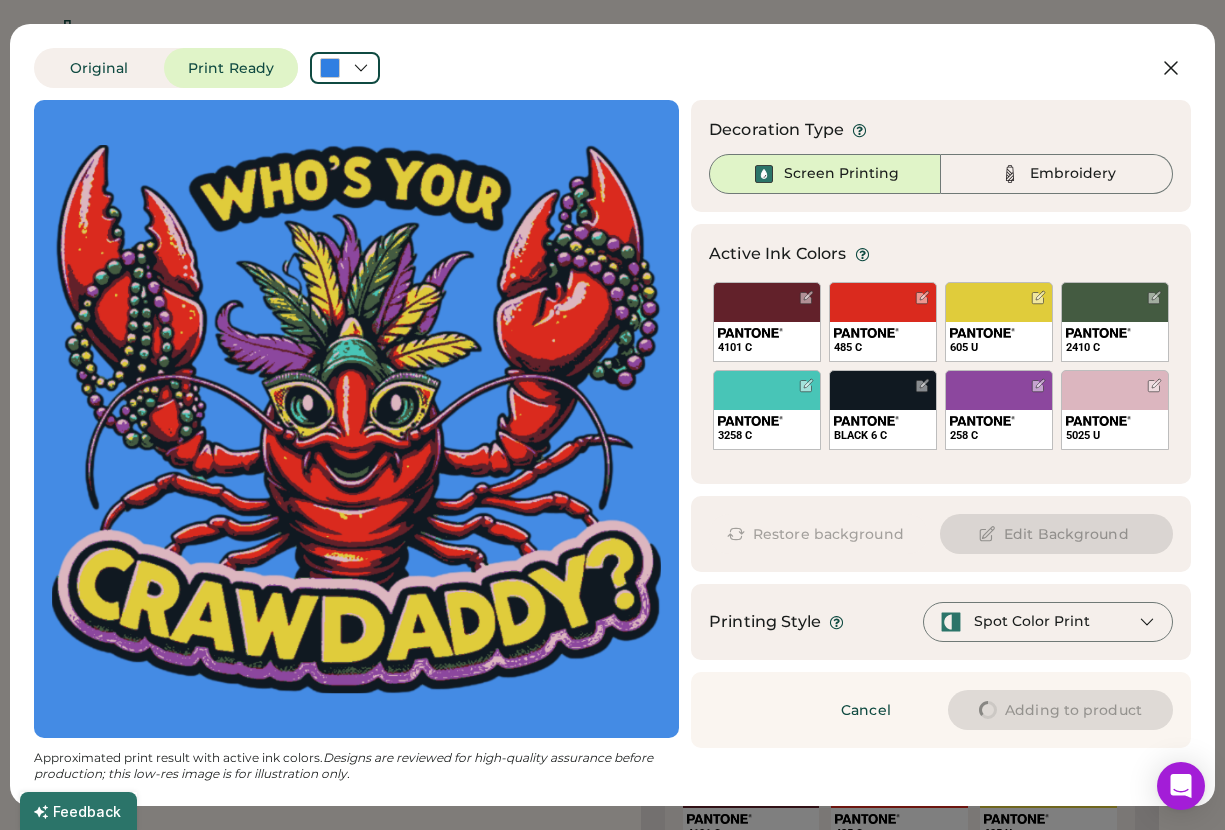 type on "****" 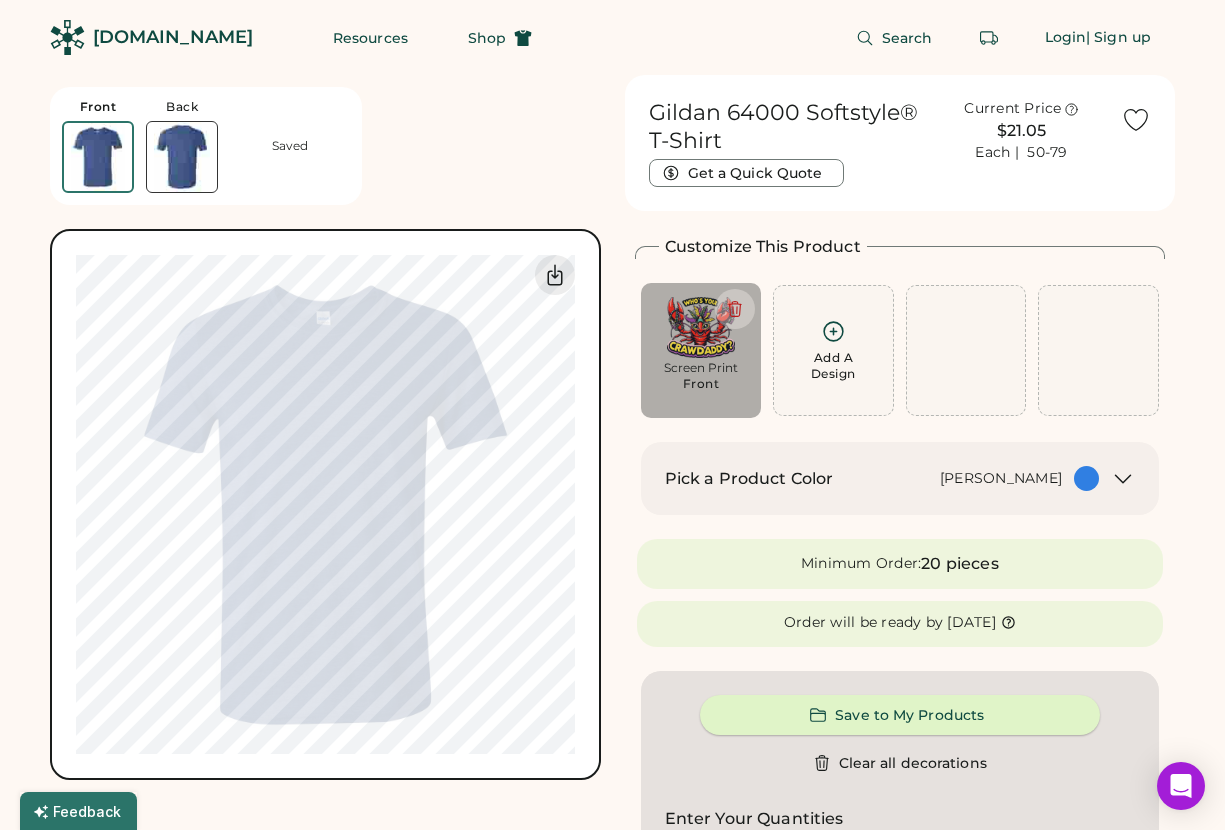 type on "****" 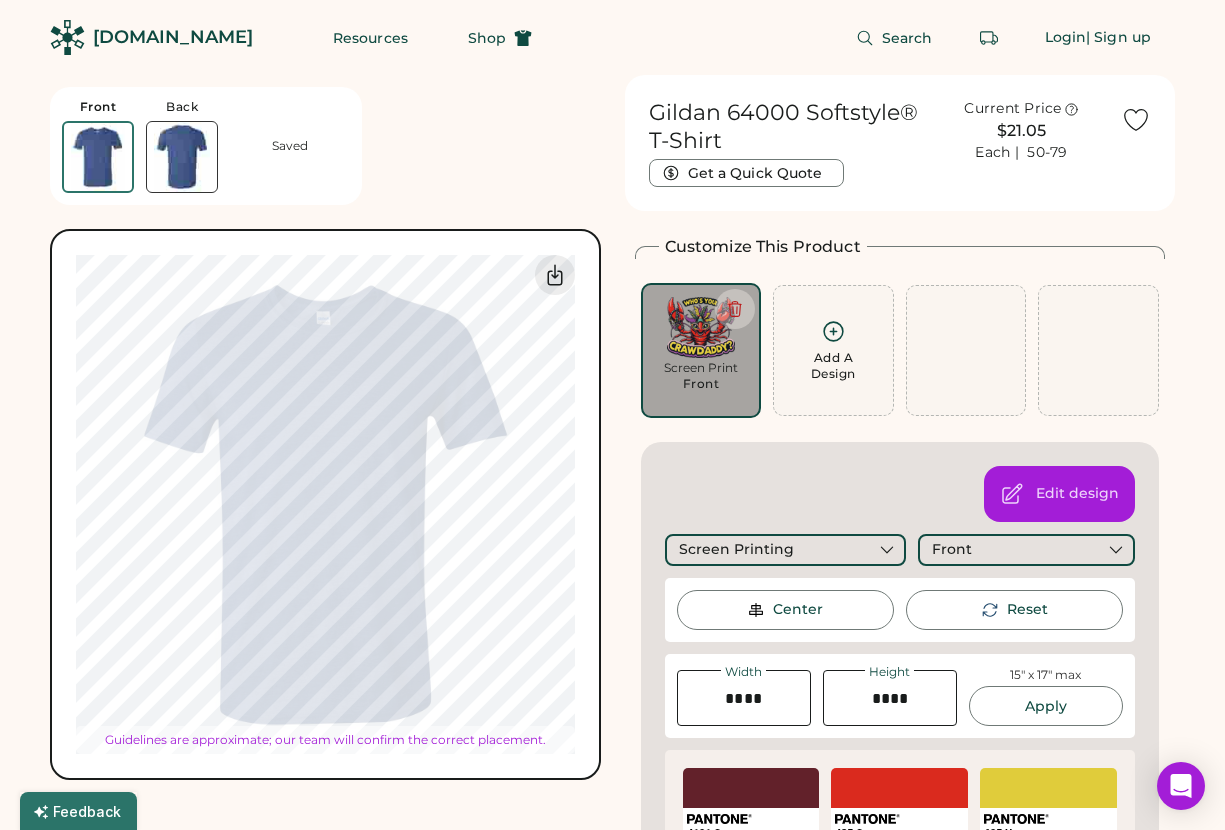 type on "*****" 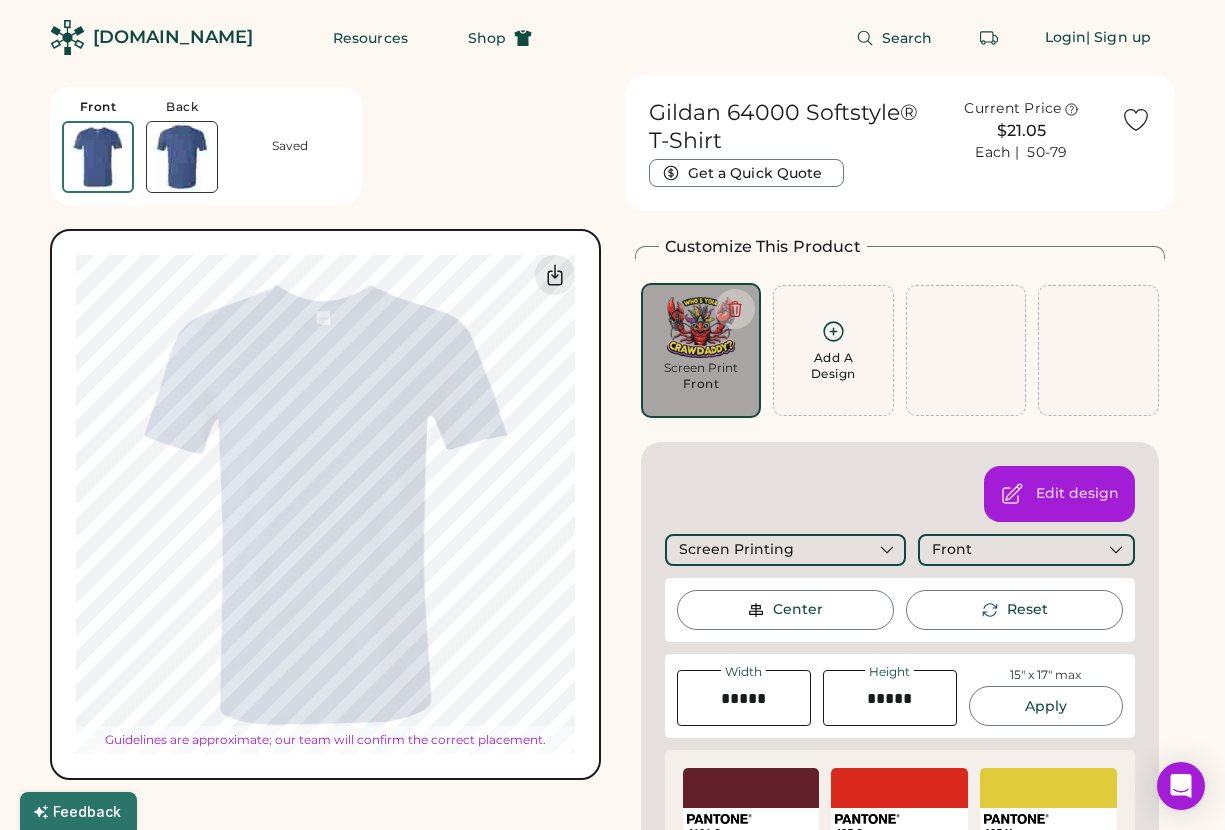 type on "*****" 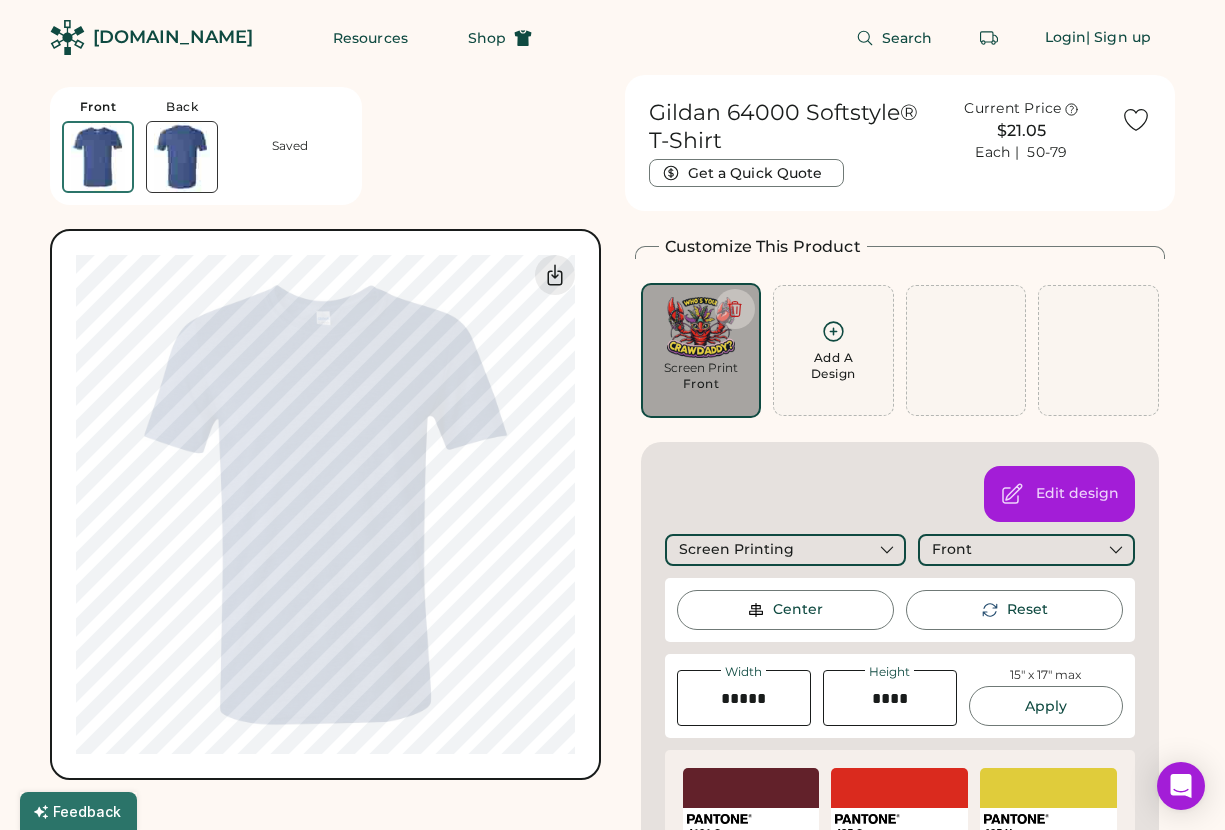 click 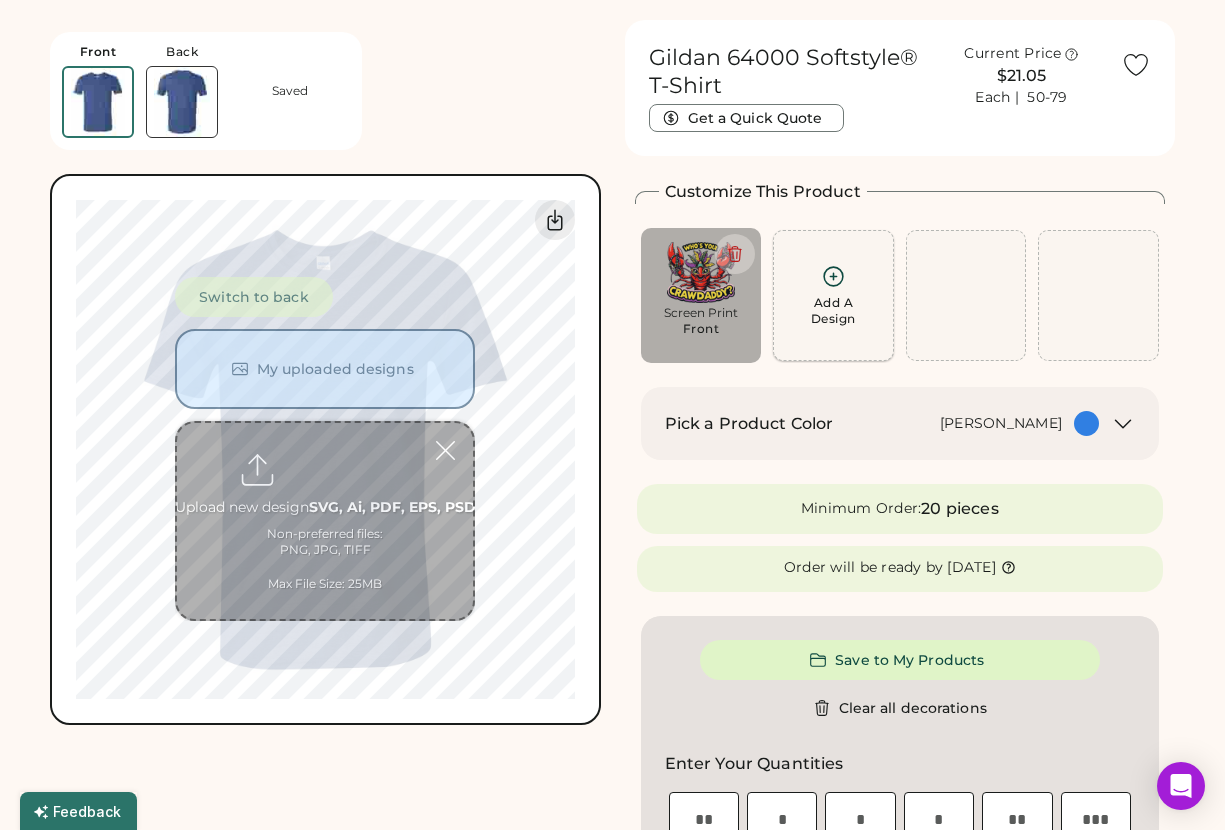 scroll, scrollTop: 75, scrollLeft: 0, axis: vertical 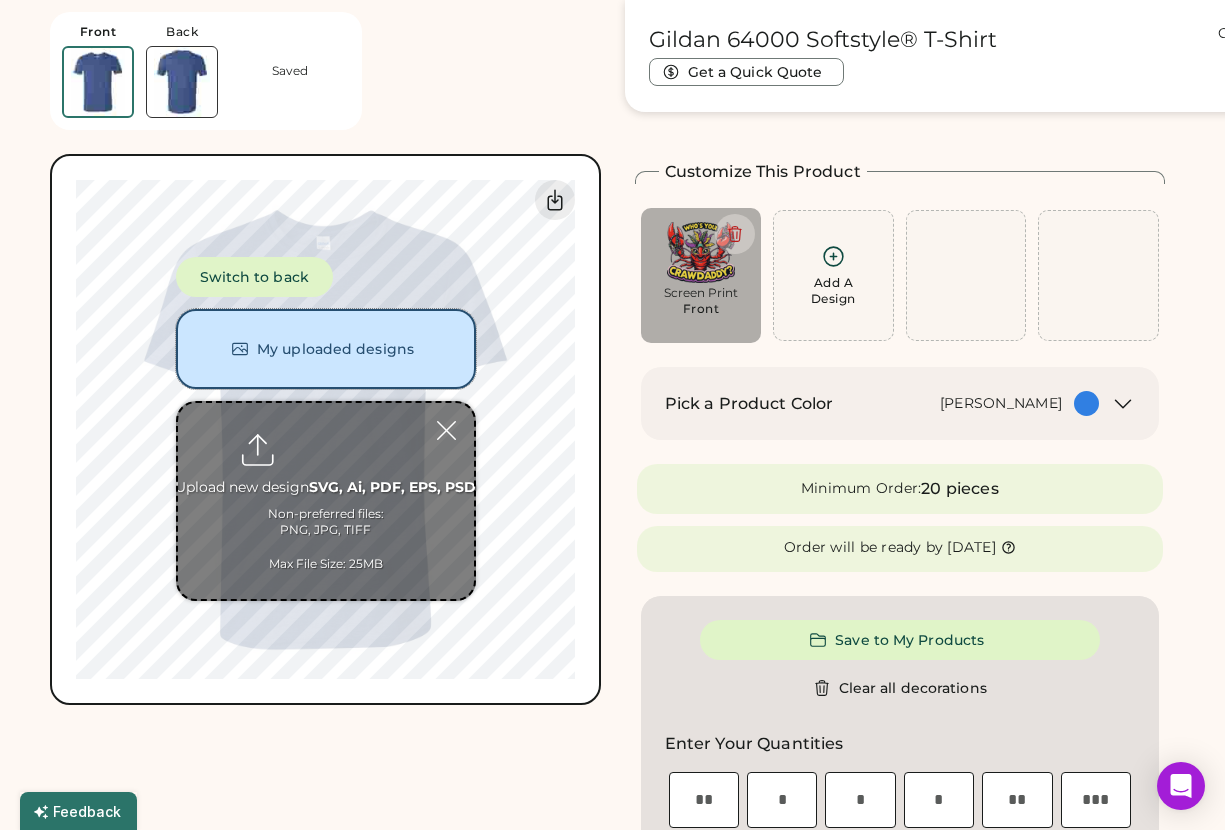click on "My uploaded designs" at bounding box center (326, 349) 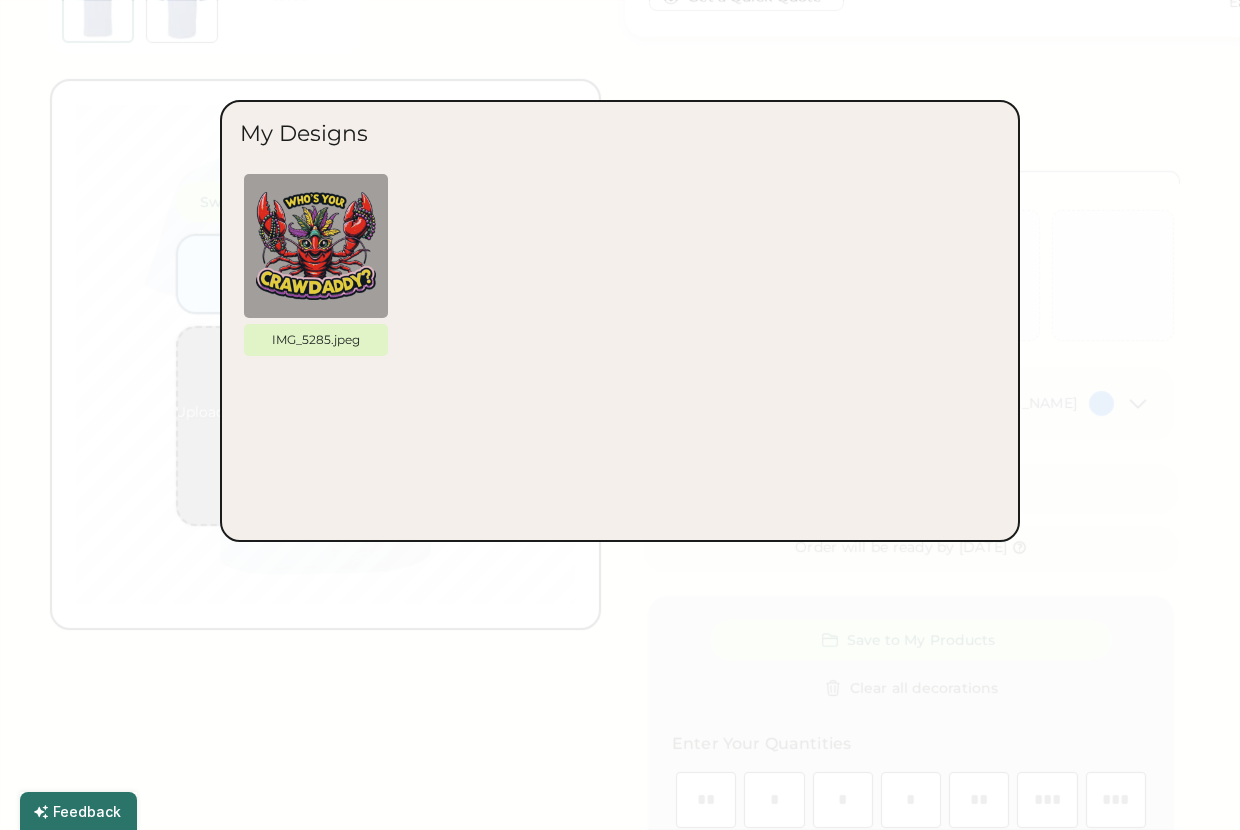 type 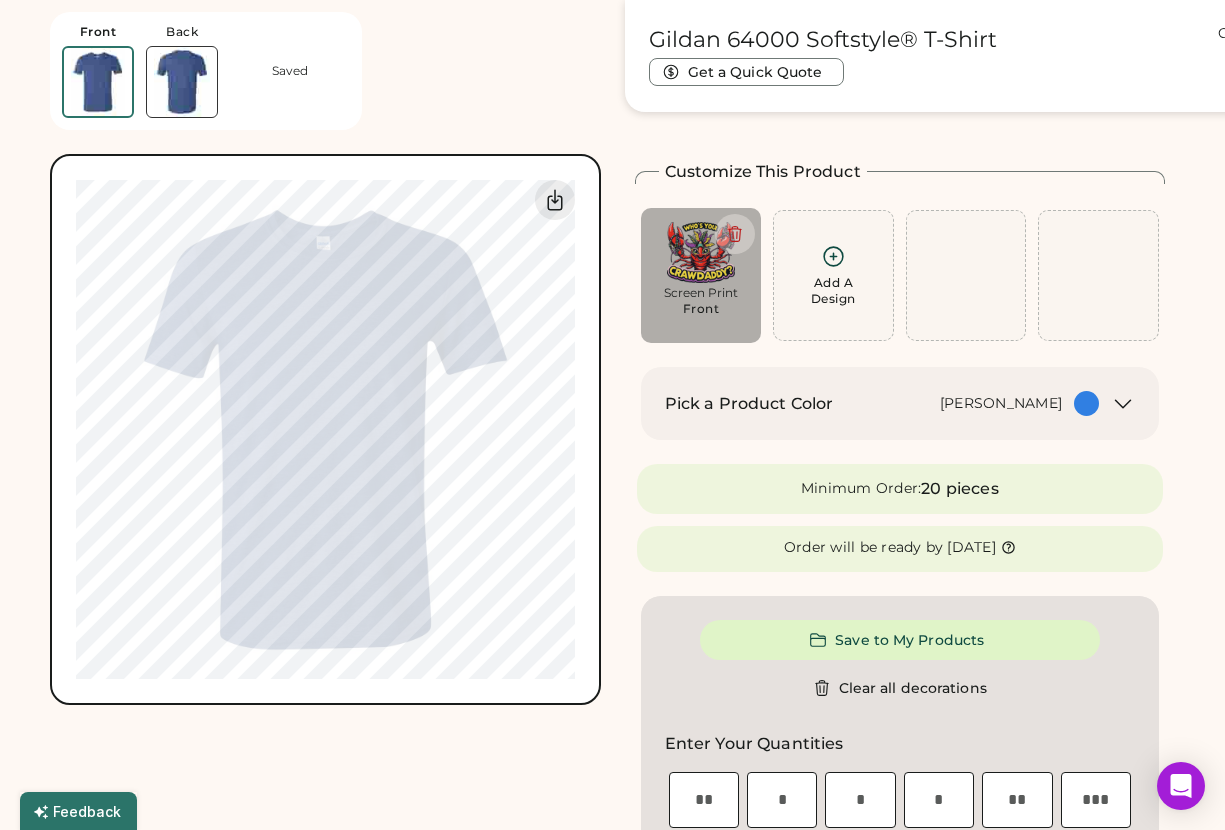 type on "*****" 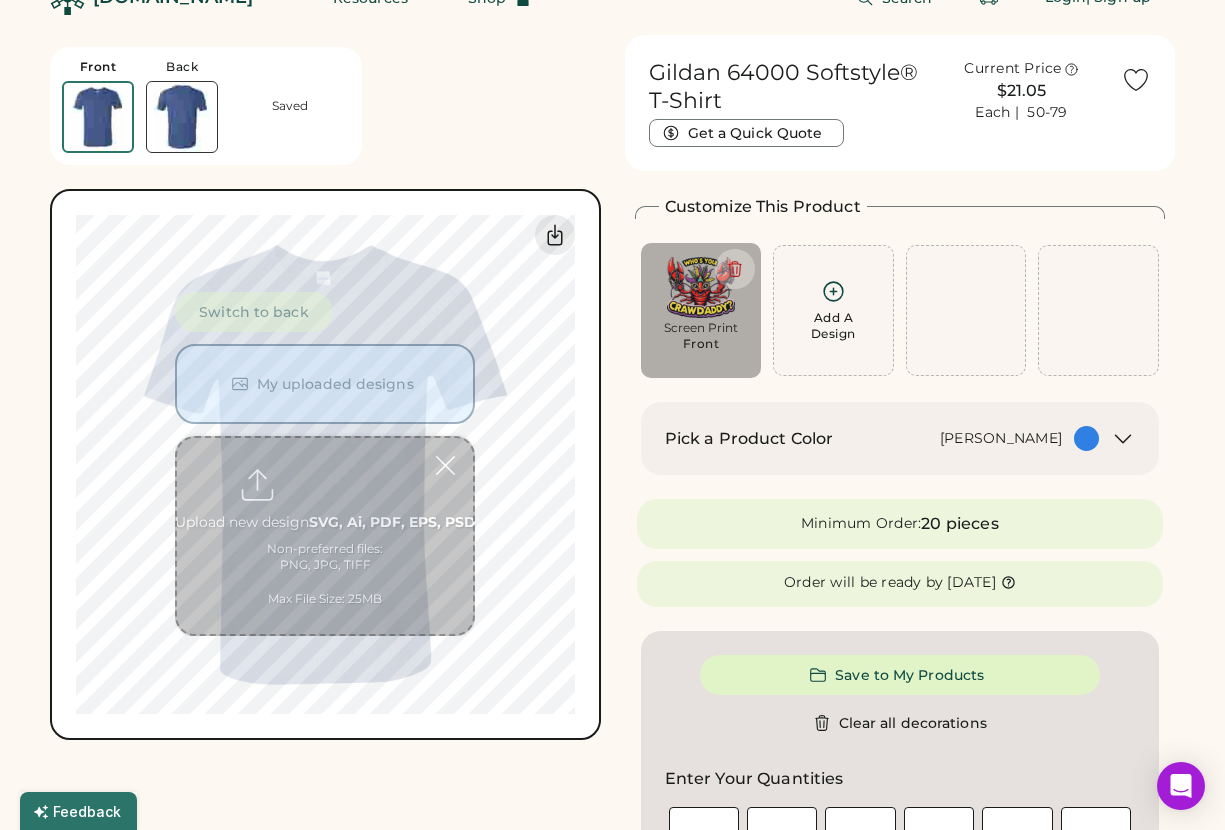 scroll, scrollTop: 0, scrollLeft: 0, axis: both 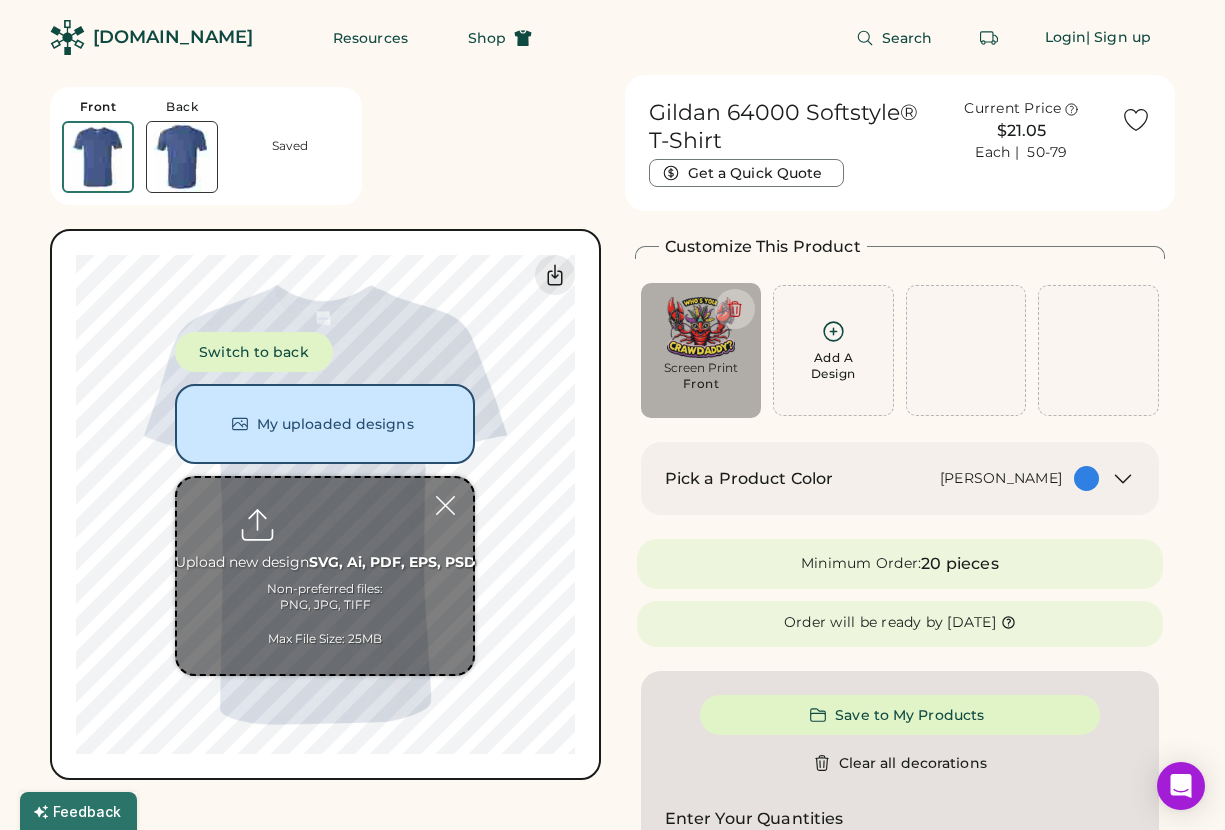 click on "Front Back Saved Switch to back    My uploaded designs Upload new design
SVG, Ai, PDF, EPS, PSD Non-preferred files:
PNG, JPG, TIFF Max File Size: 25MB    Guidelines are approximate; our team will confirm the correct placement. 0% 0%" at bounding box center (325, 427) 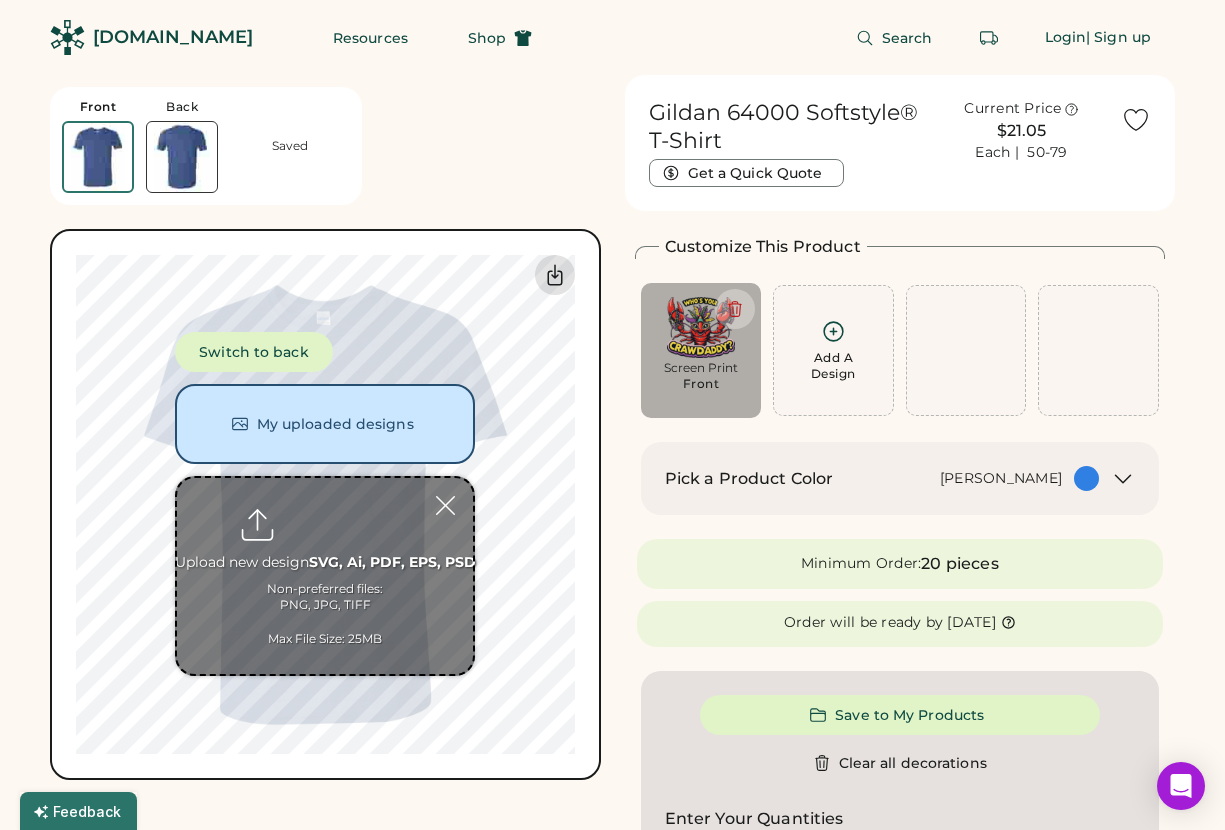 click 